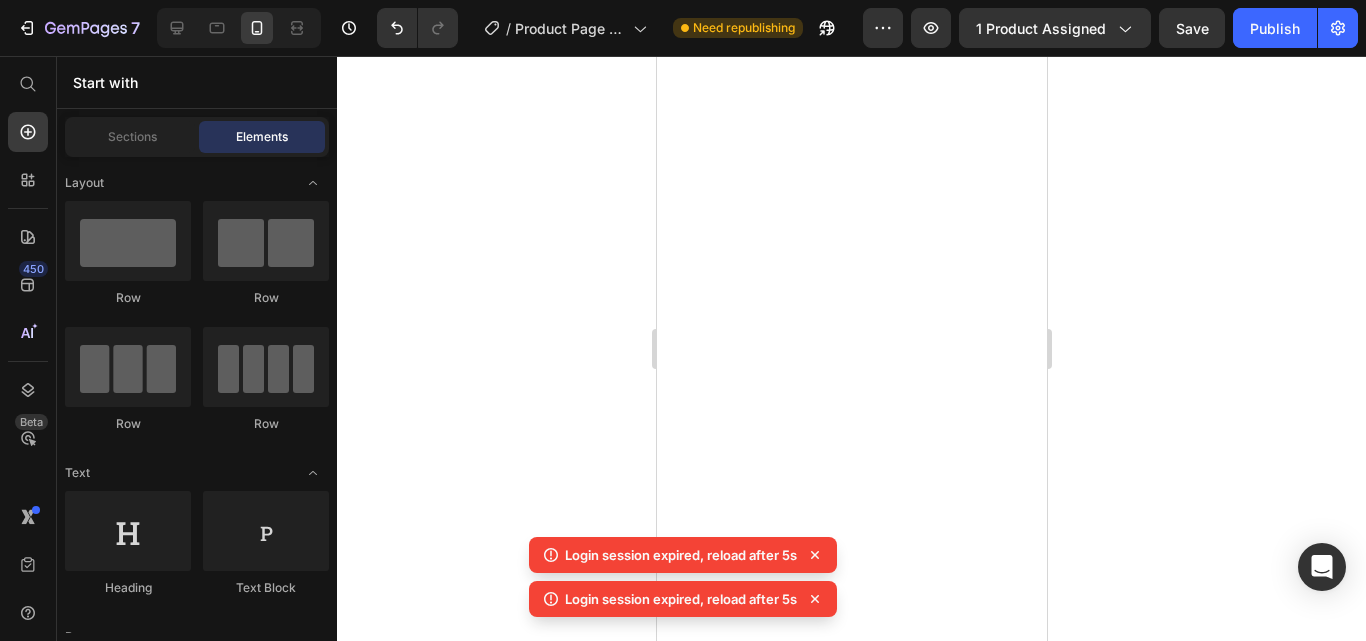 scroll, scrollTop: 0, scrollLeft: 0, axis: both 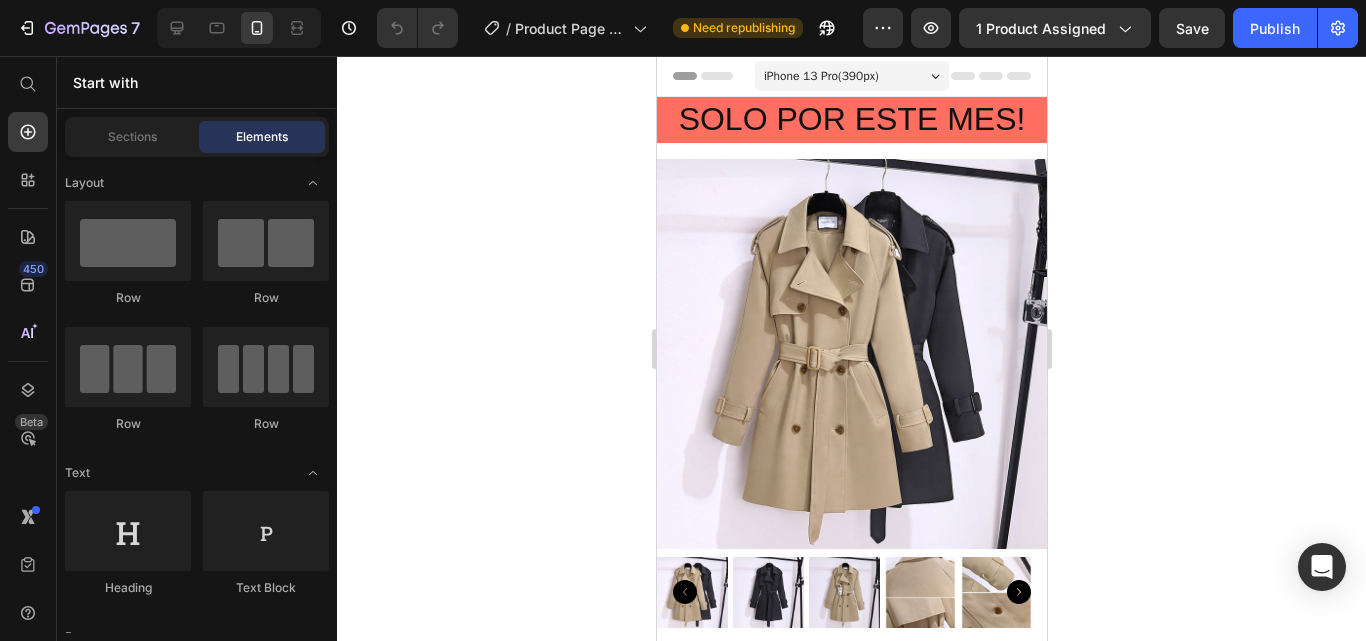 click on "Header" at bounding box center [713, 76] 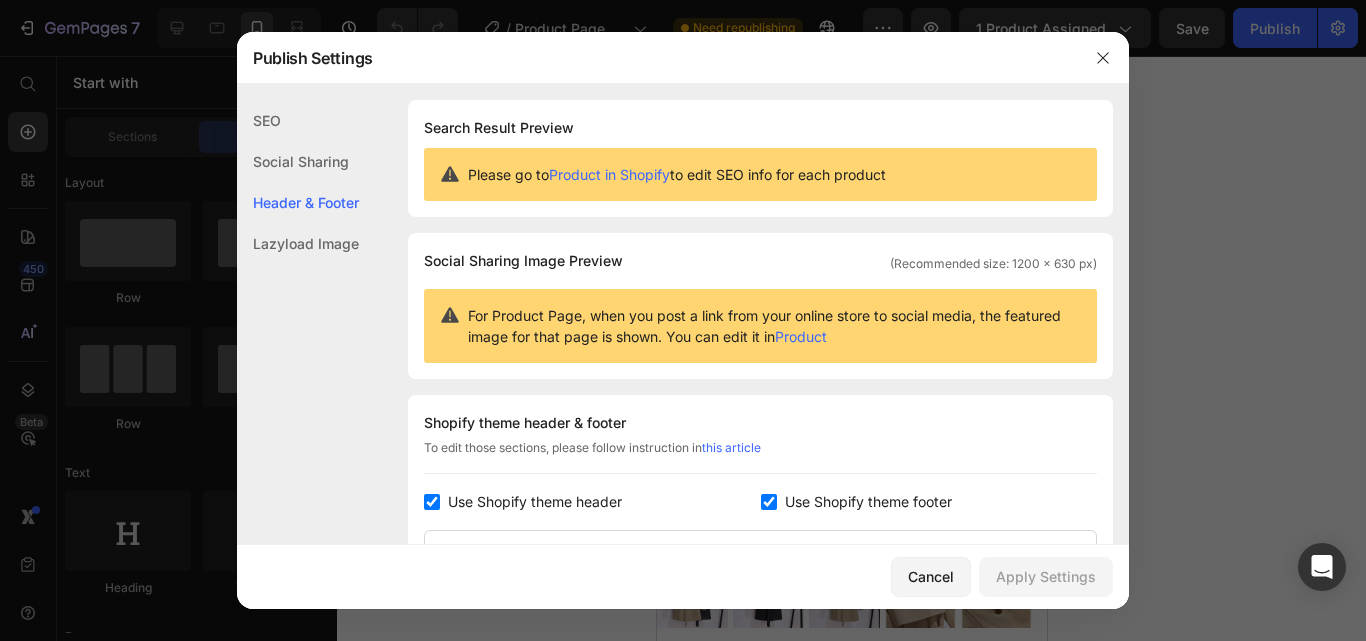 scroll, scrollTop: 291, scrollLeft: 0, axis: vertical 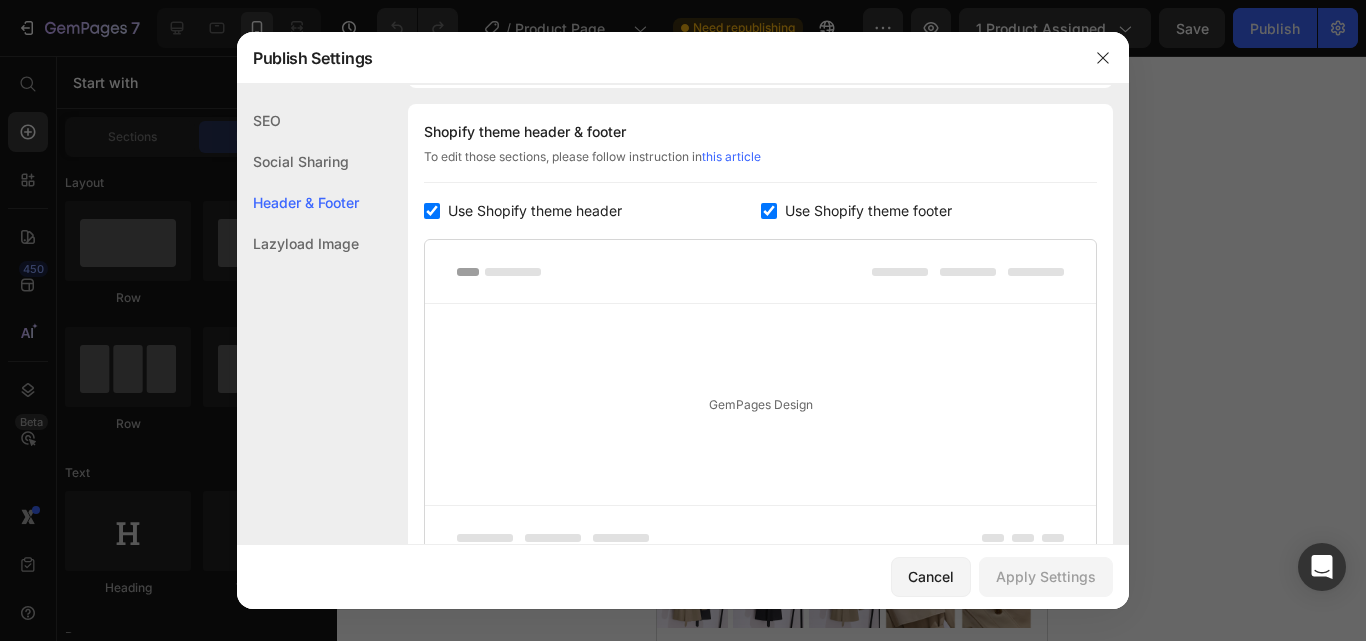 click at bounding box center (769, 211) 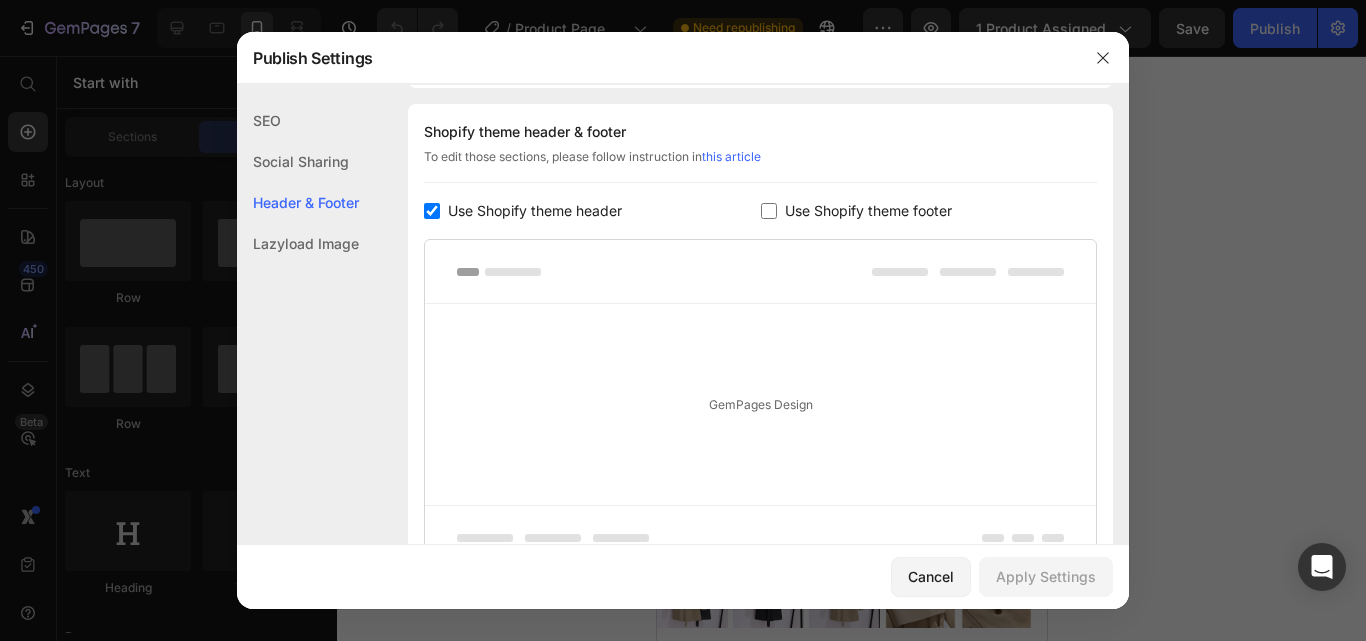 checkbox on "false" 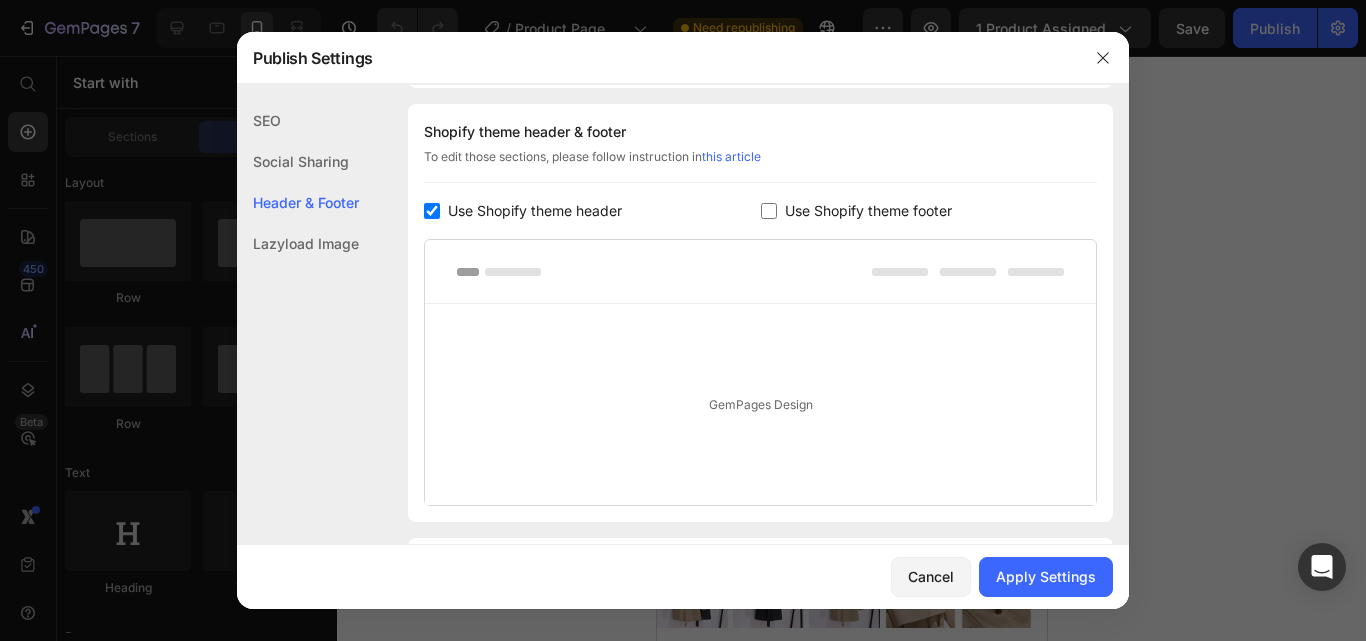 click on "Use Shopify theme header" at bounding box center [535, 211] 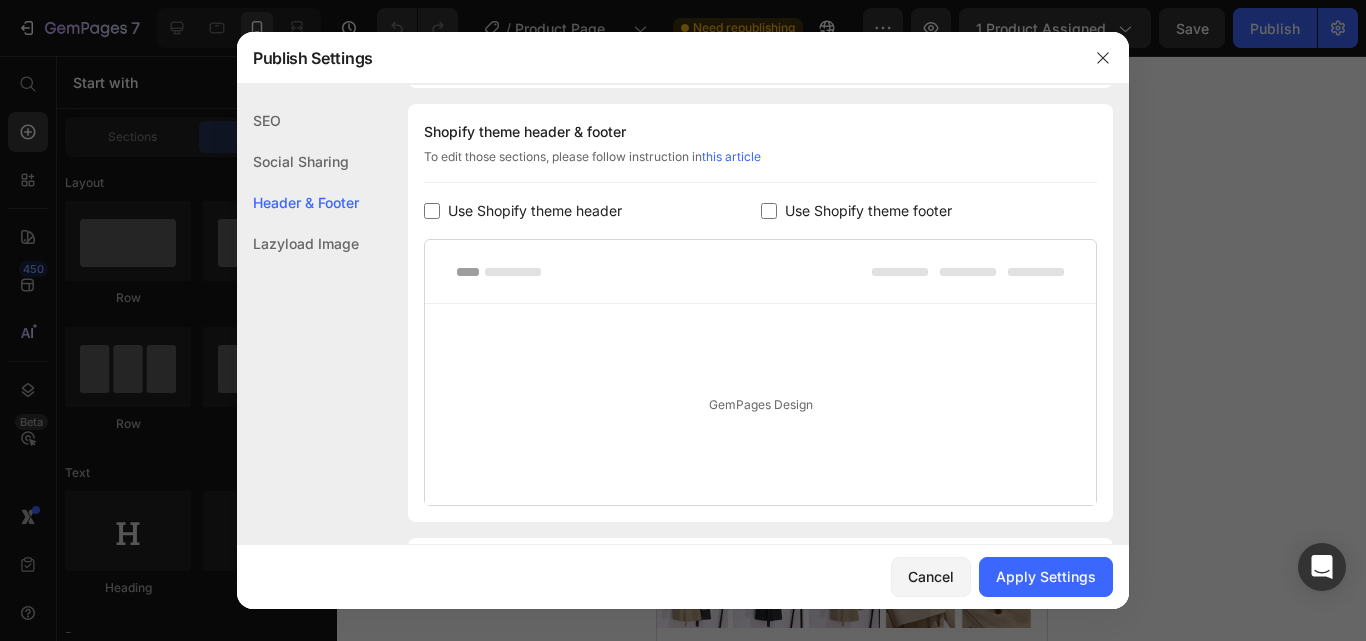 checkbox on "false" 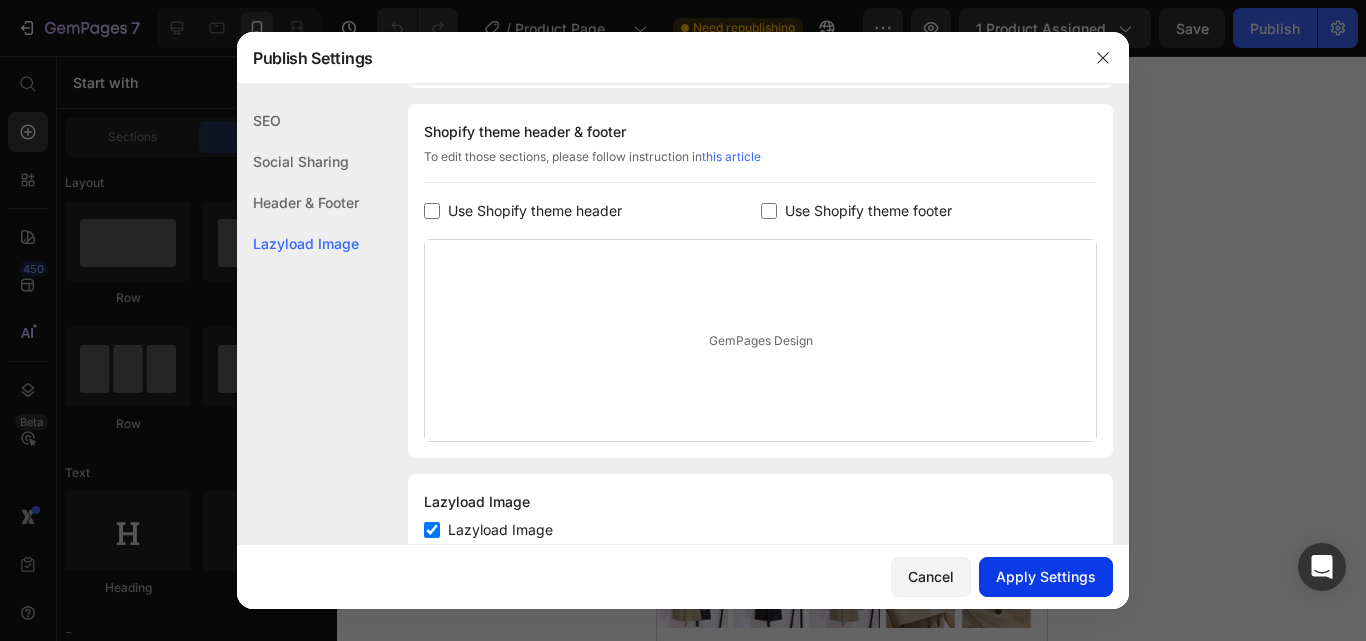 click on "Apply Settings" 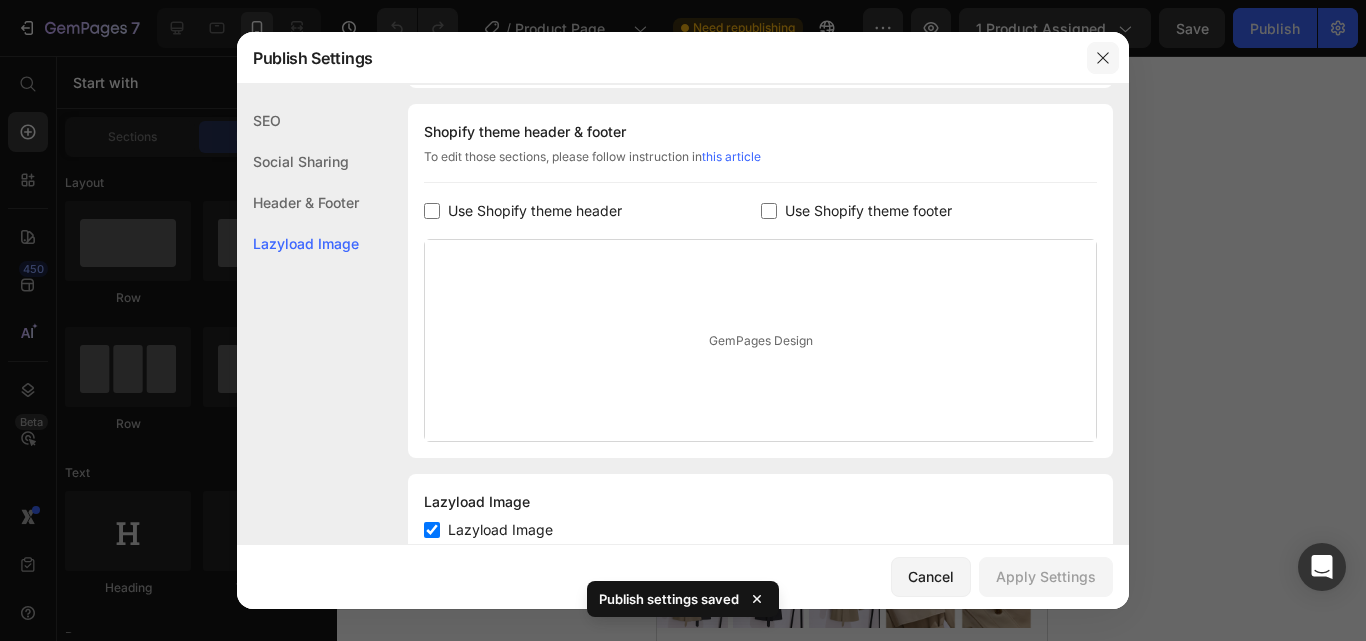click 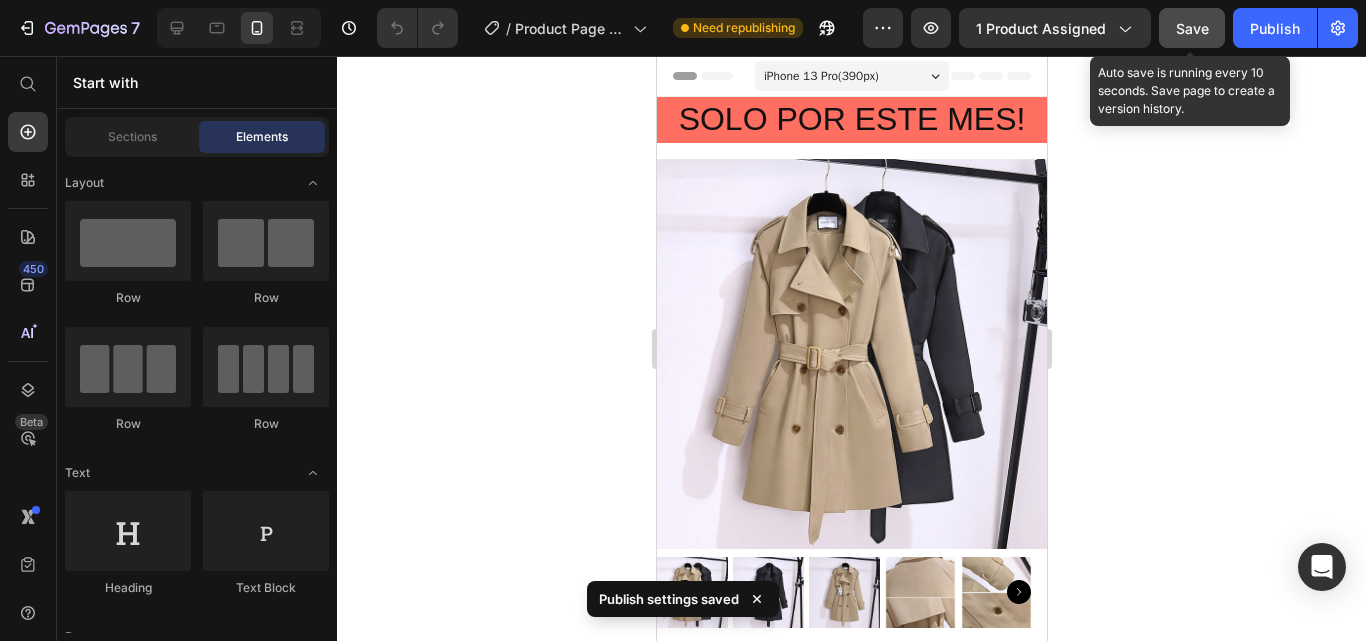 click on "Save" 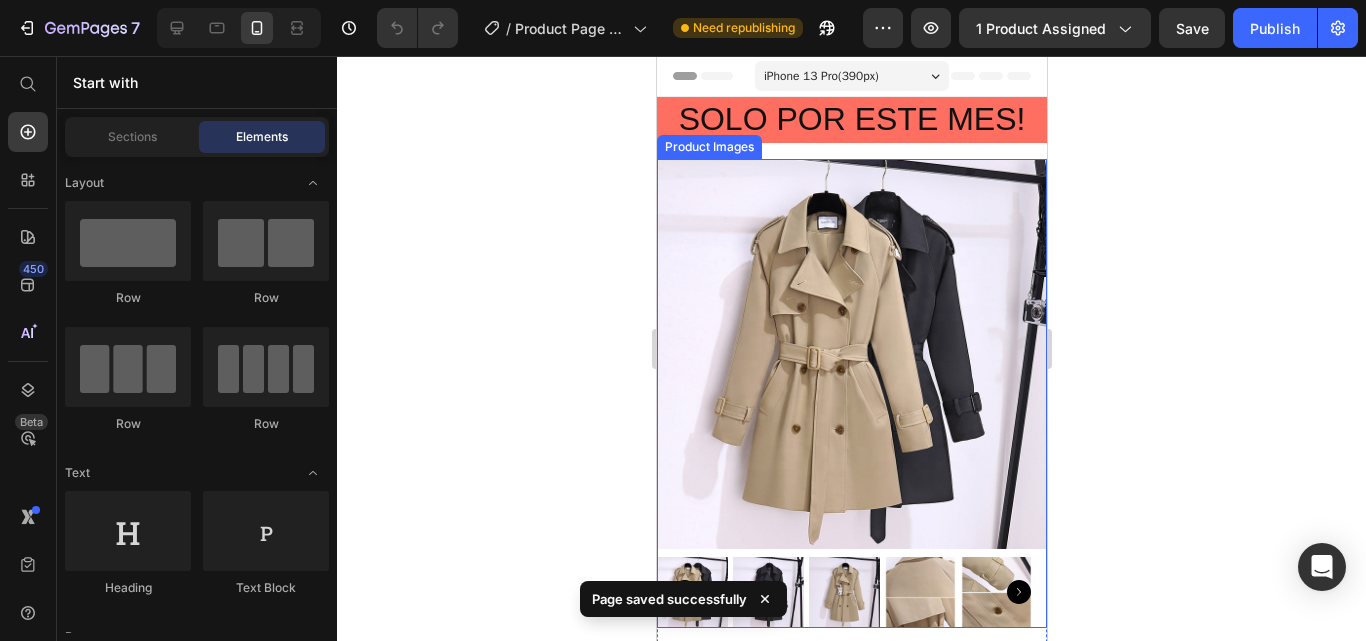 click at bounding box center (851, 354) 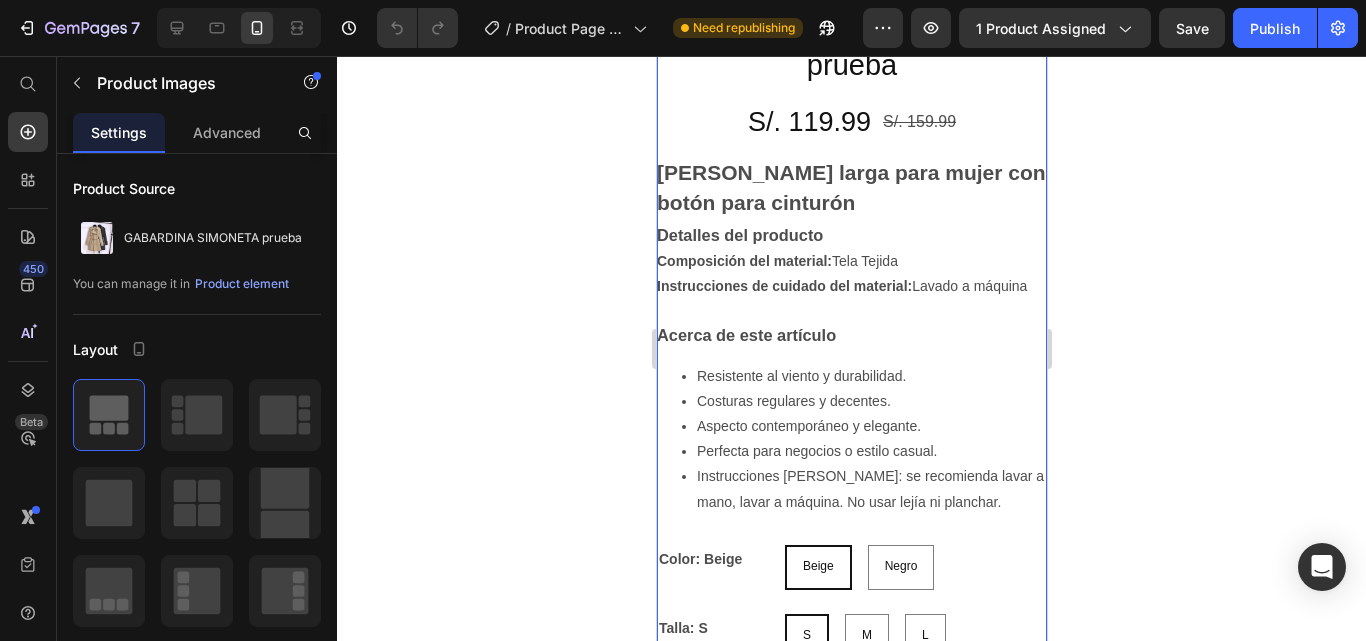 scroll, scrollTop: 631, scrollLeft: 0, axis: vertical 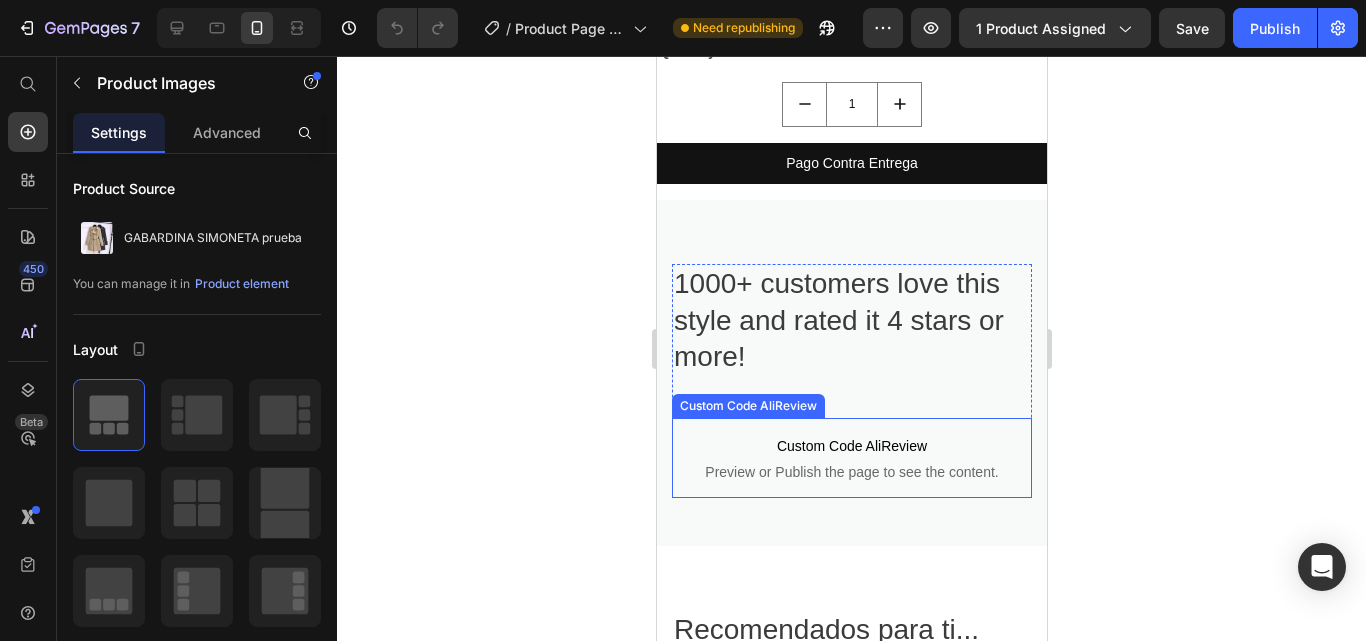 click on "Custom Code AliReview" at bounding box center [851, 446] 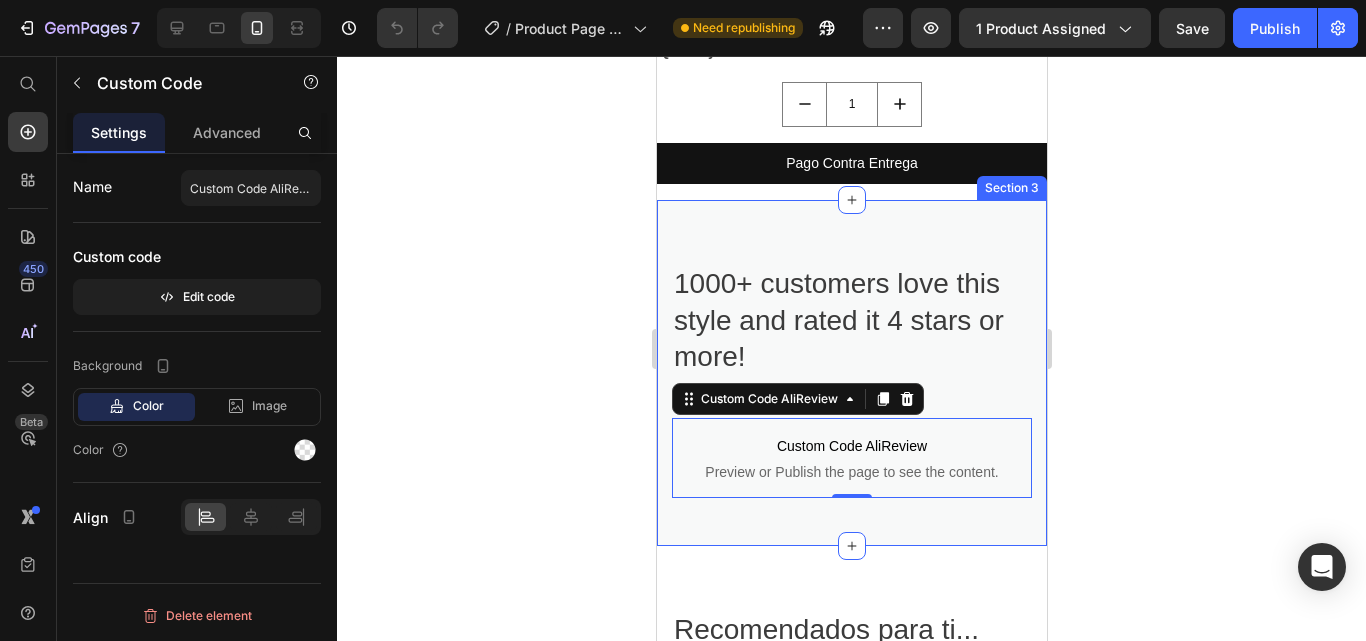 click on "1000+ customers love this style and rated it 4 stars or more! Heading                Title Line
Custom Code AliReview
Preview or Publish the page to see the content. Custom Code AliReview   0 Row Section 3" at bounding box center (851, 373) 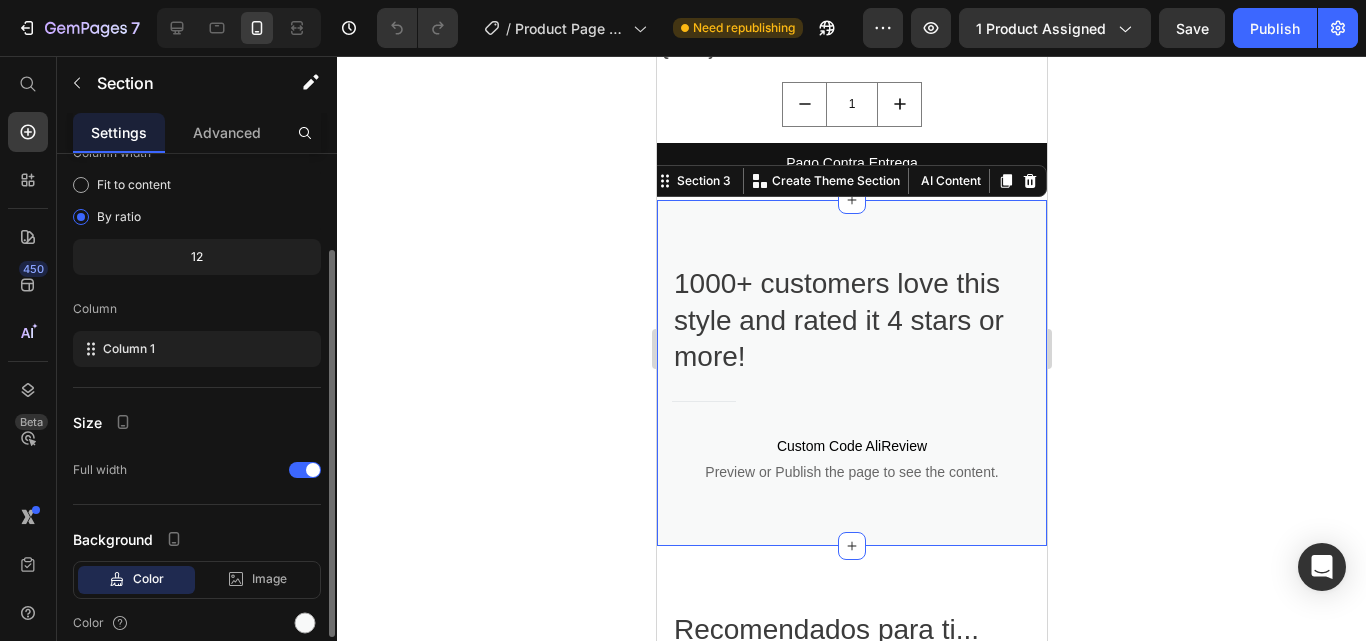 scroll, scrollTop: 220, scrollLeft: 0, axis: vertical 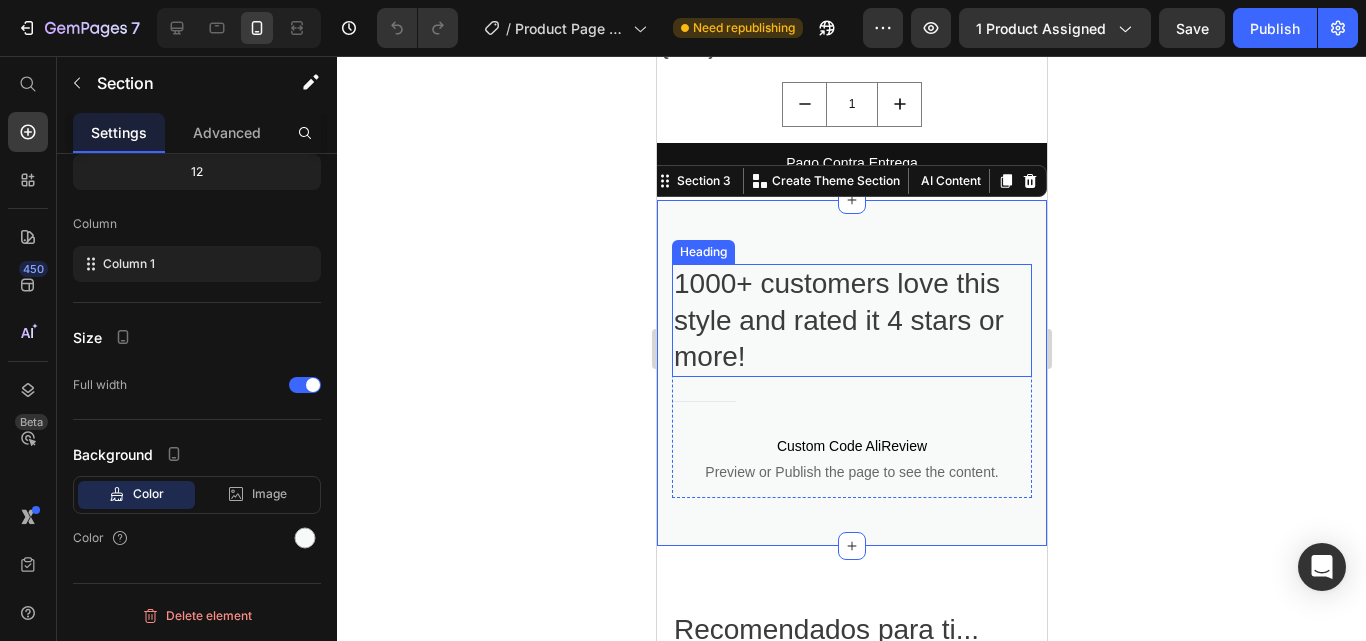 click on "1000+ customers love this style and rated it 4 stars or more!" at bounding box center [851, 320] 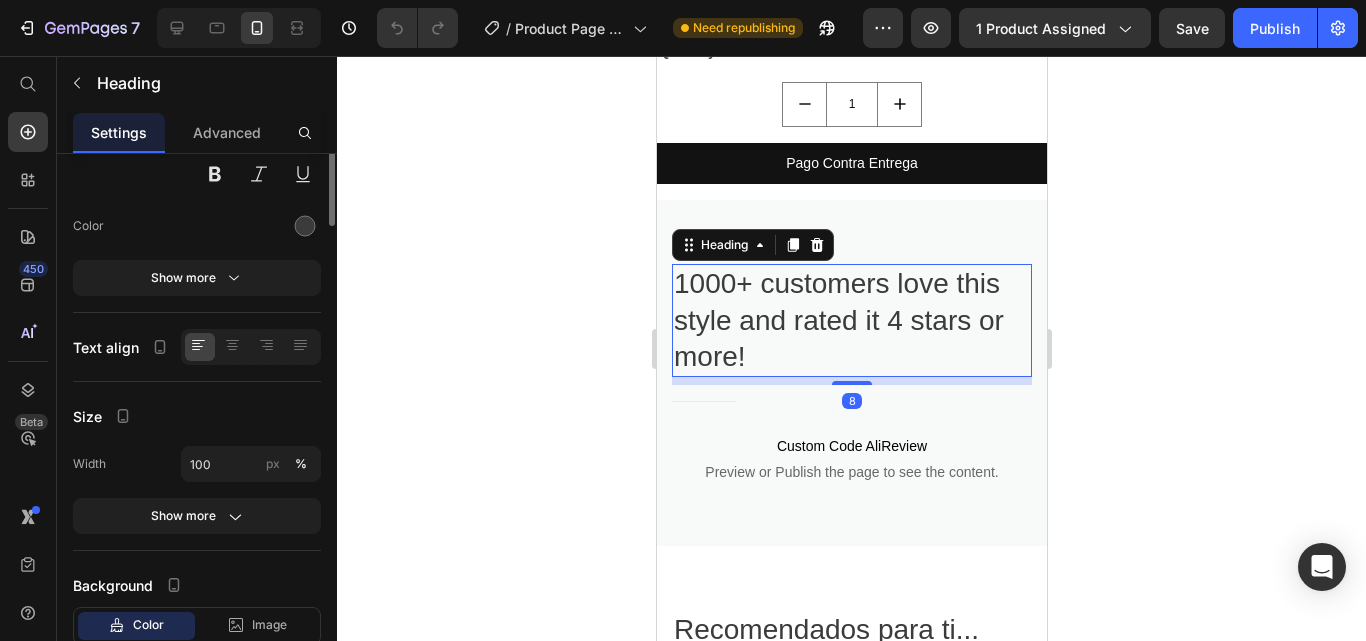 scroll, scrollTop: 0, scrollLeft: 0, axis: both 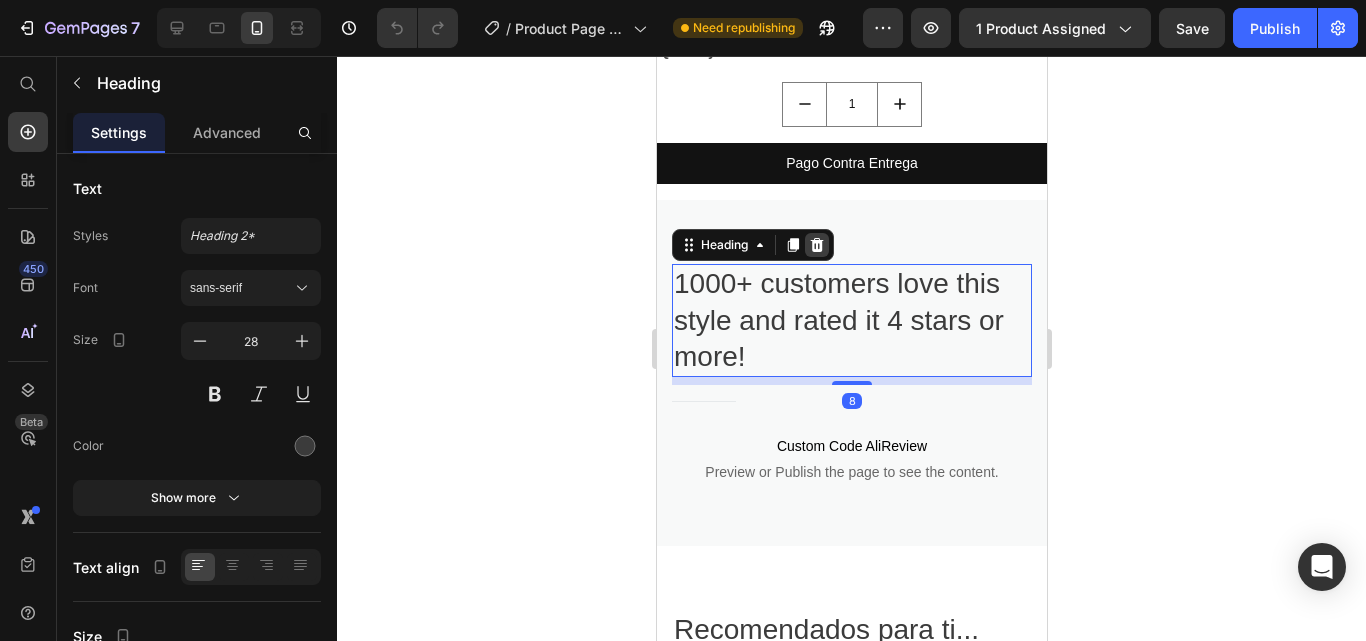 click 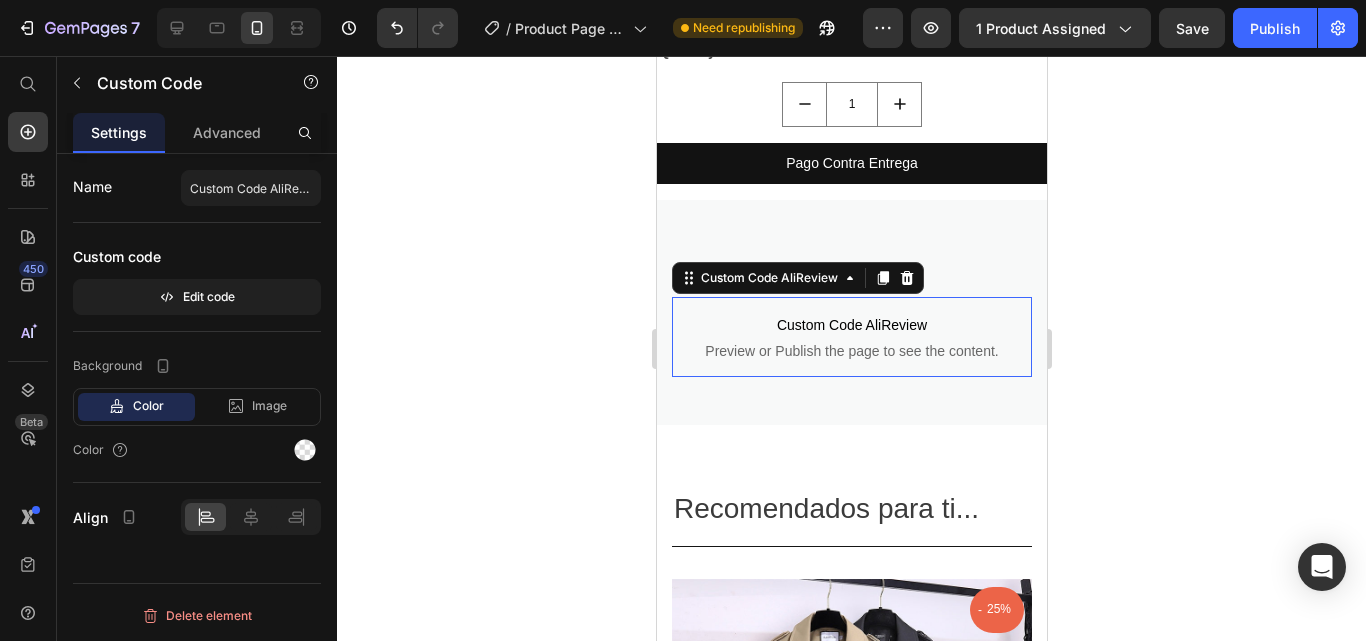 click on "Preview or Publish the page to see the content." at bounding box center (851, 351) 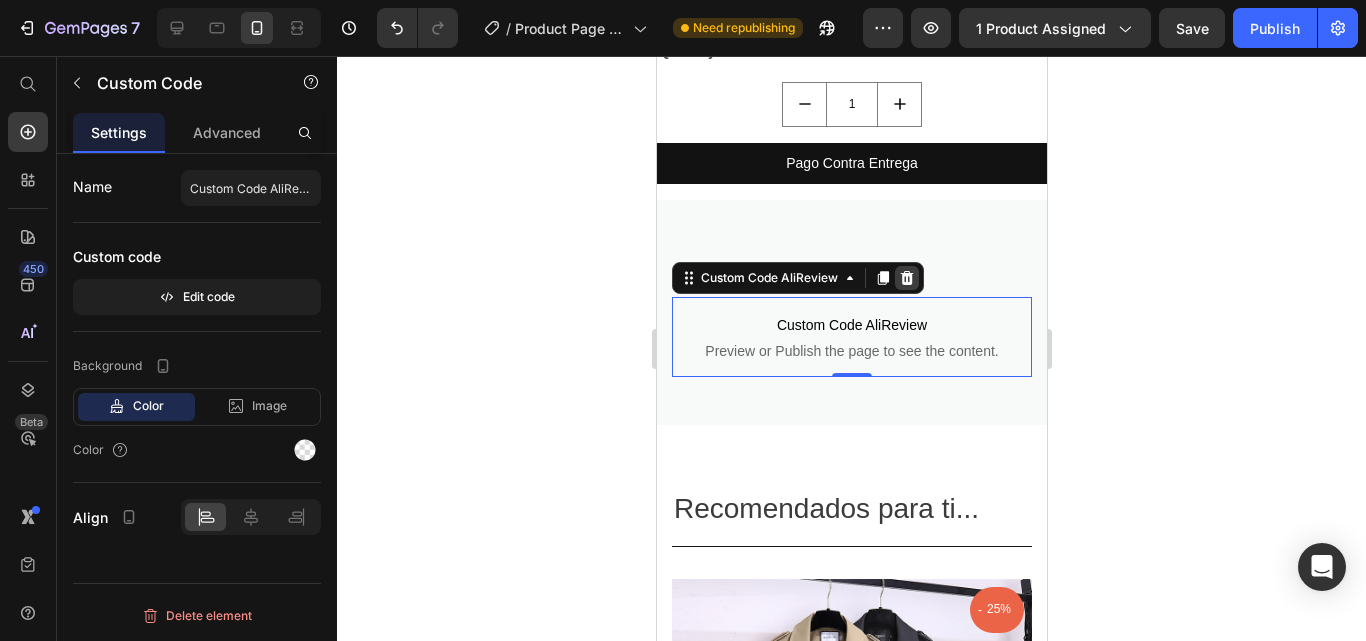 click 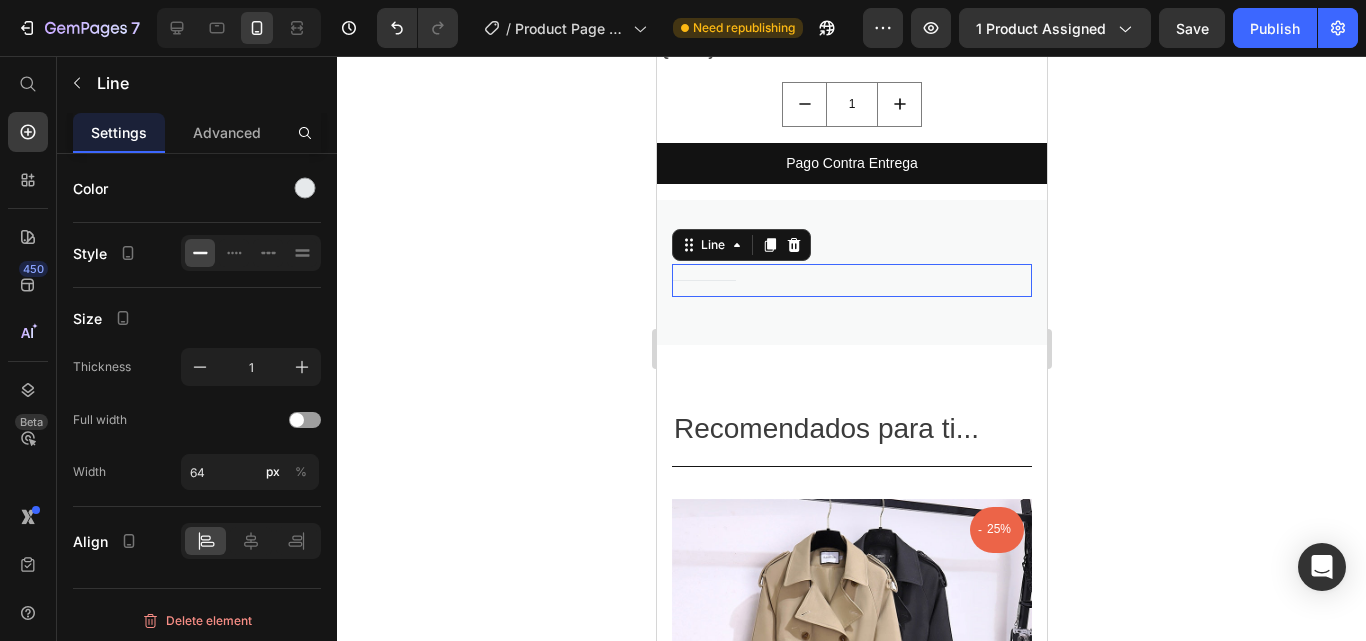 click on "Title Line   0" at bounding box center (851, 280) 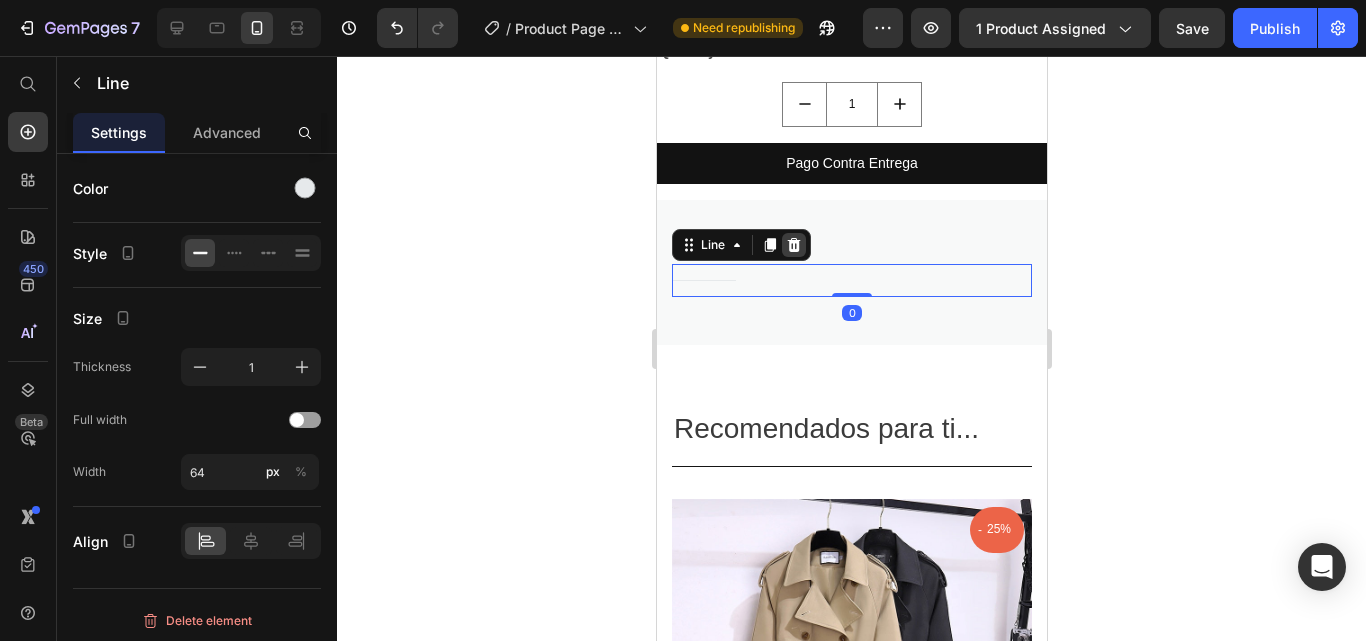 click at bounding box center (793, 245) 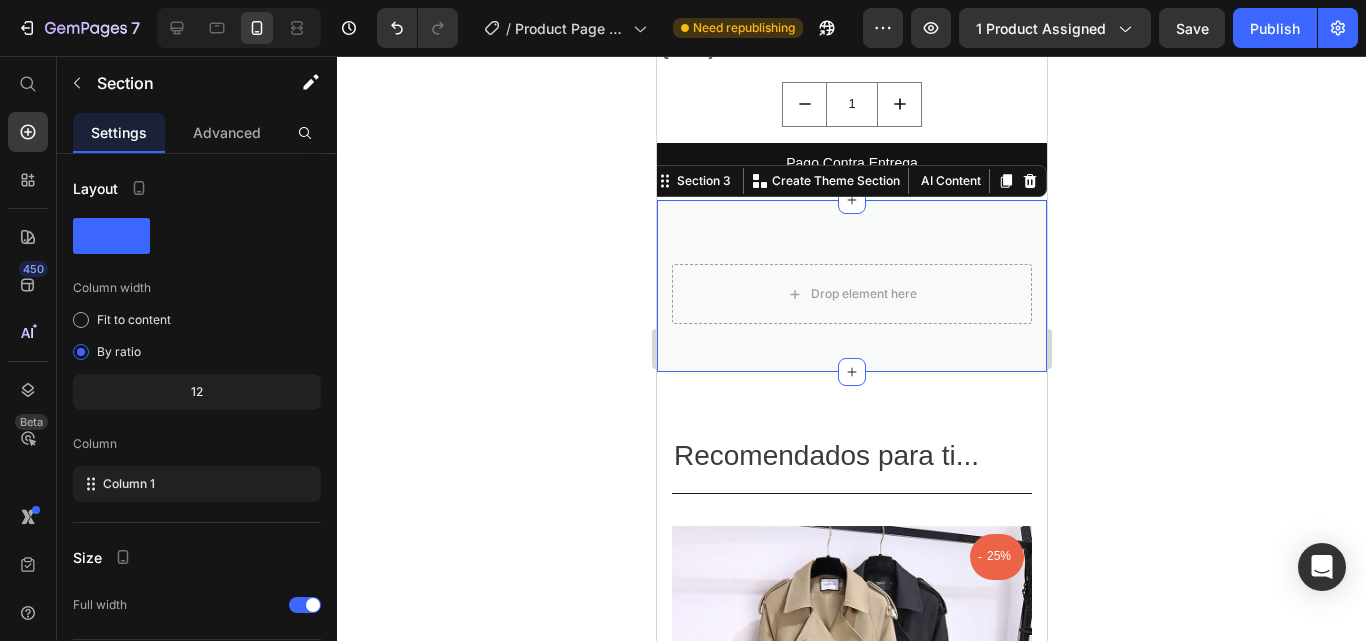 click on "Drop element here Row Section 3   You can create reusable sections Create Theme Section AI Content Write with [PERSON_NAME] What would you like to describe here? Tone and Voice Persuasive Product GABARDINA SIMONETA prueba Show more Generate" at bounding box center [851, 286] 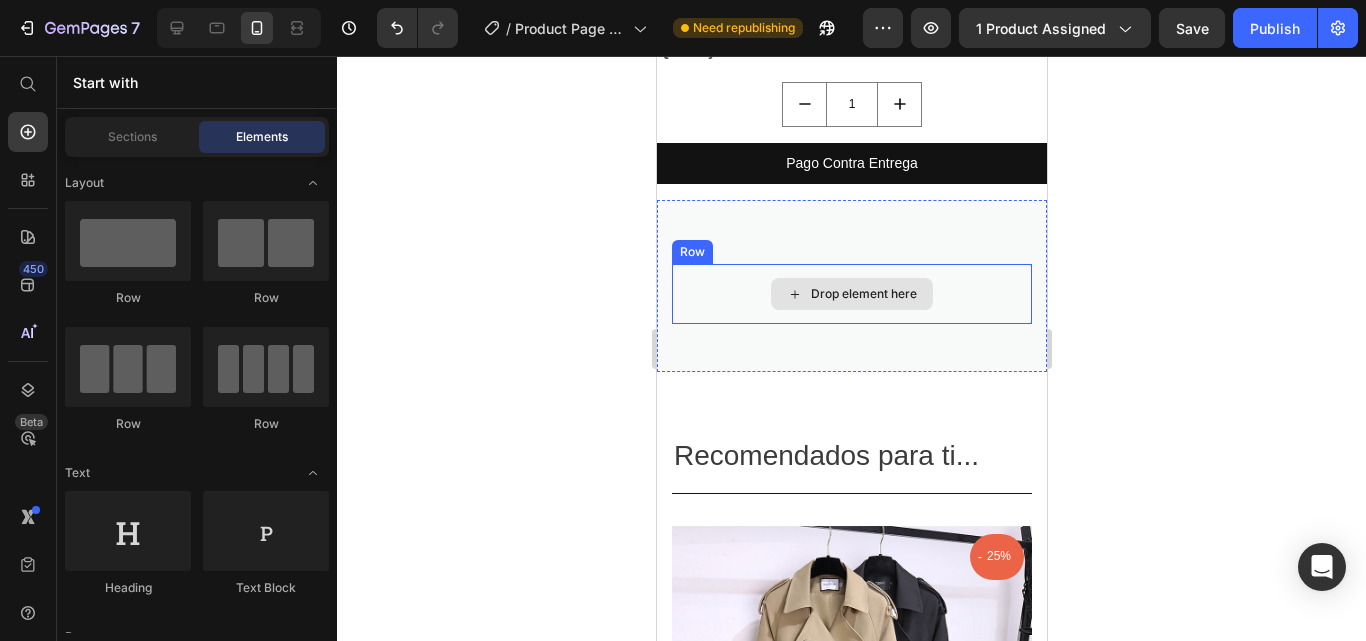 click on "Drop element here" at bounding box center (851, 294) 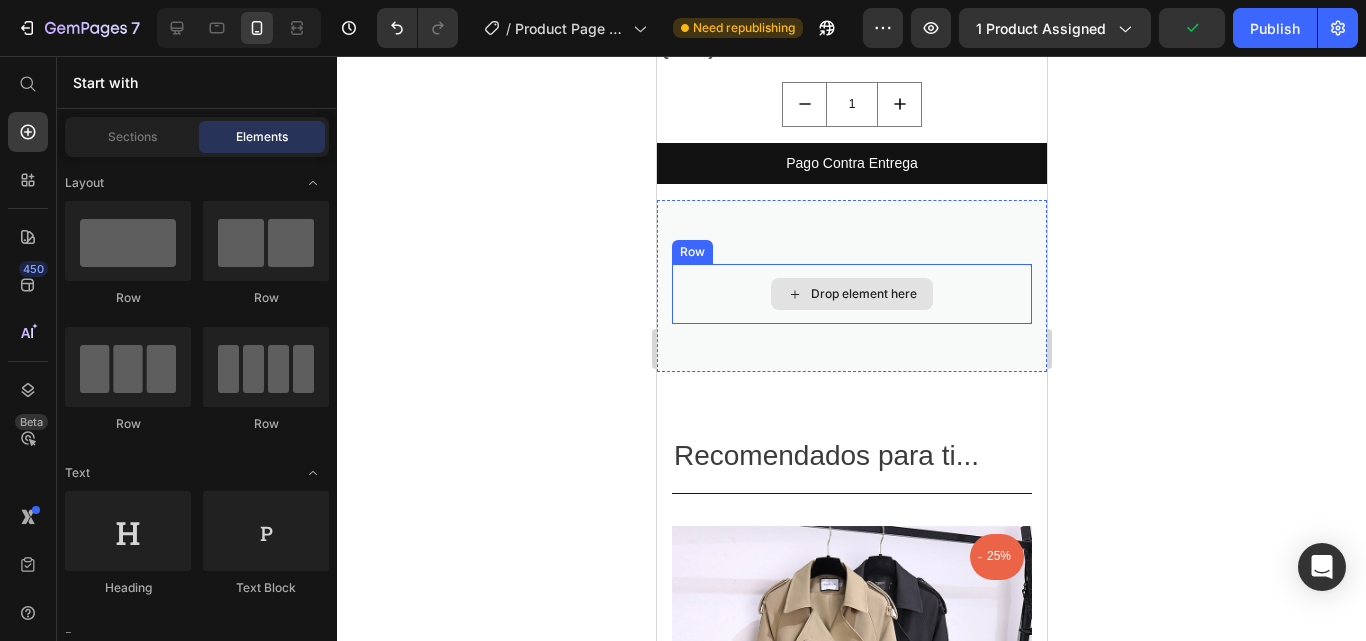 click on "Drop element here" at bounding box center [851, 294] 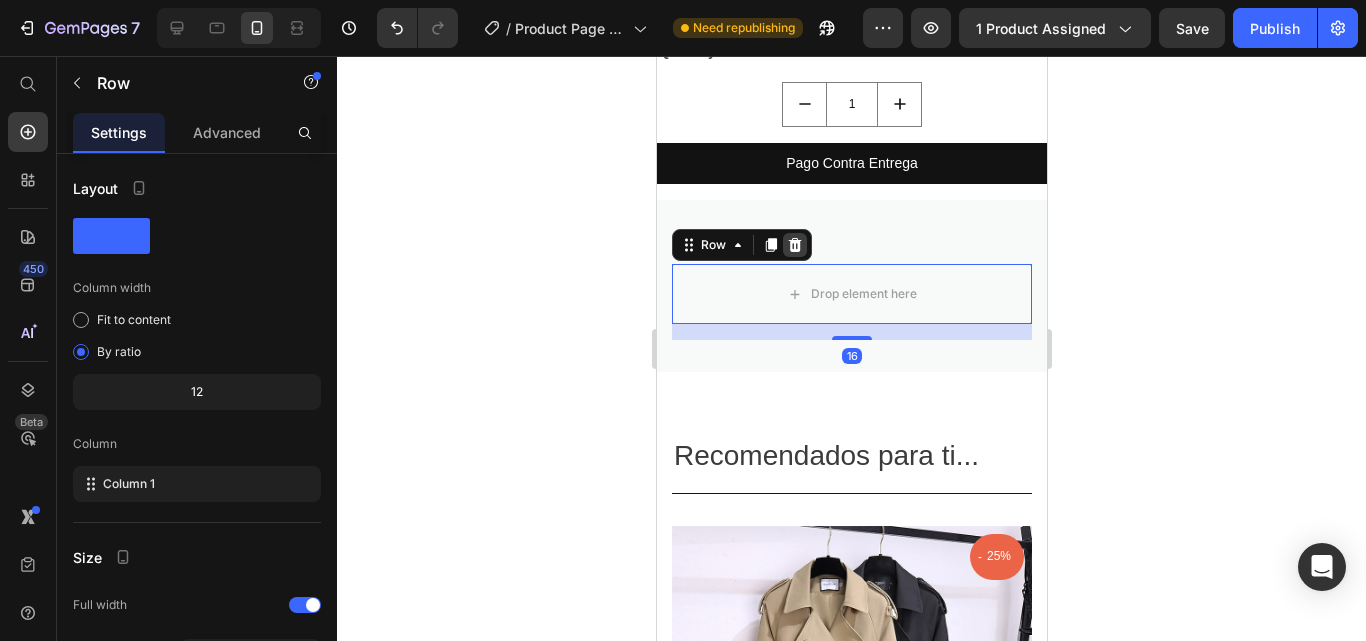 click 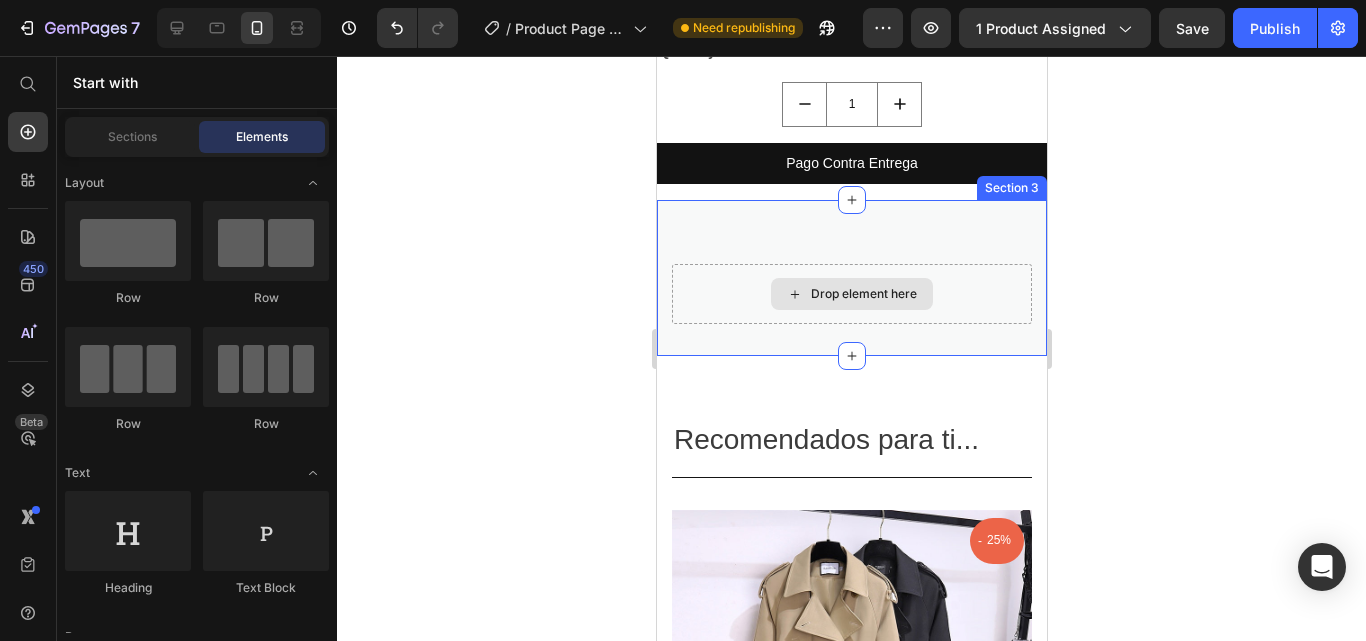 click on "Drop element here" at bounding box center (851, 294) 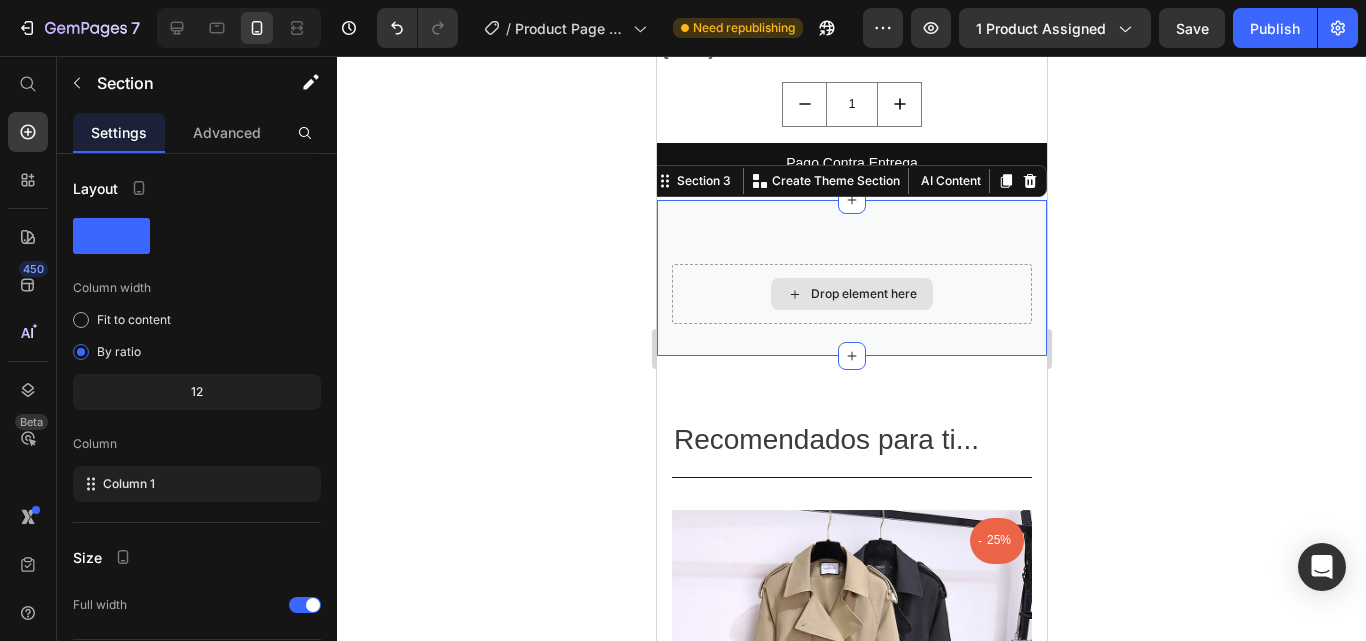 click on "Drop element here" at bounding box center (851, 294) 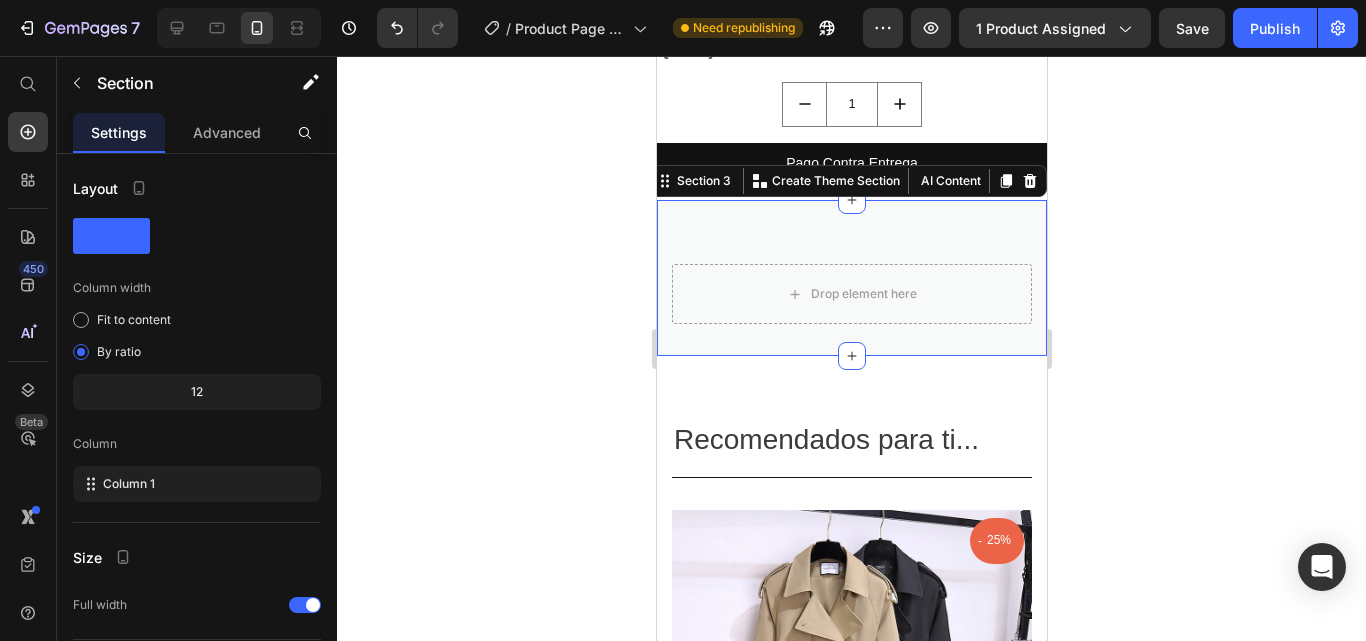 click 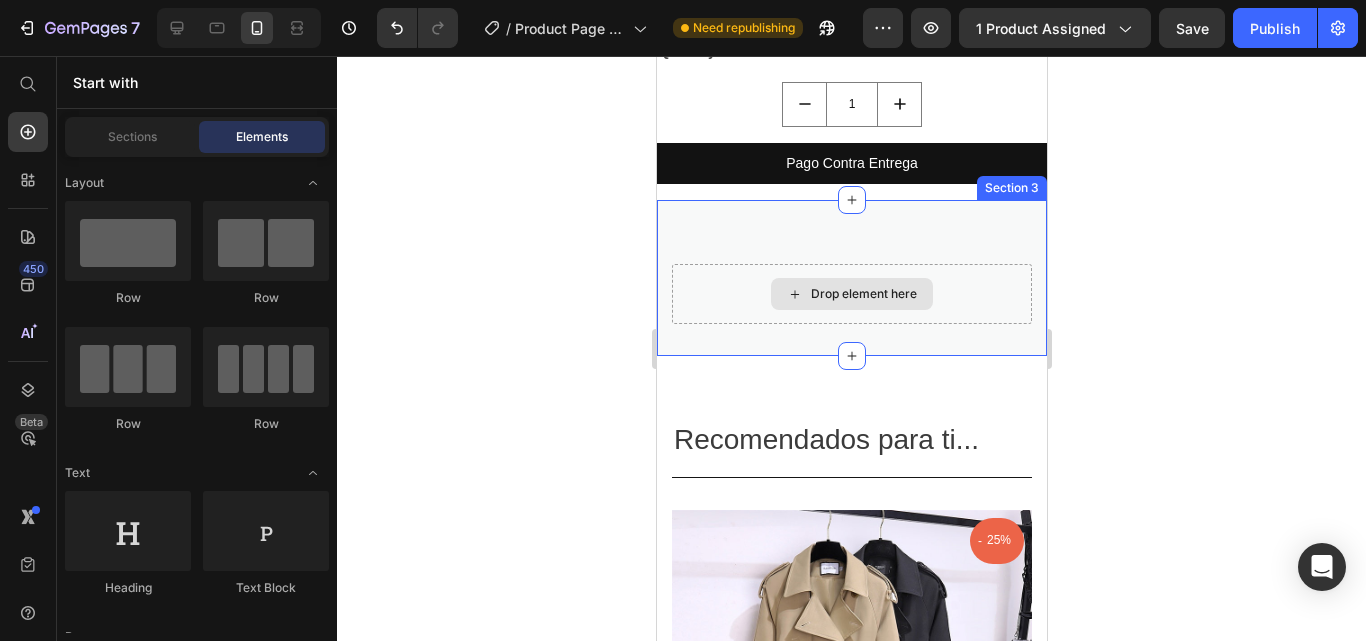click on "Drop element here" at bounding box center [851, 294] 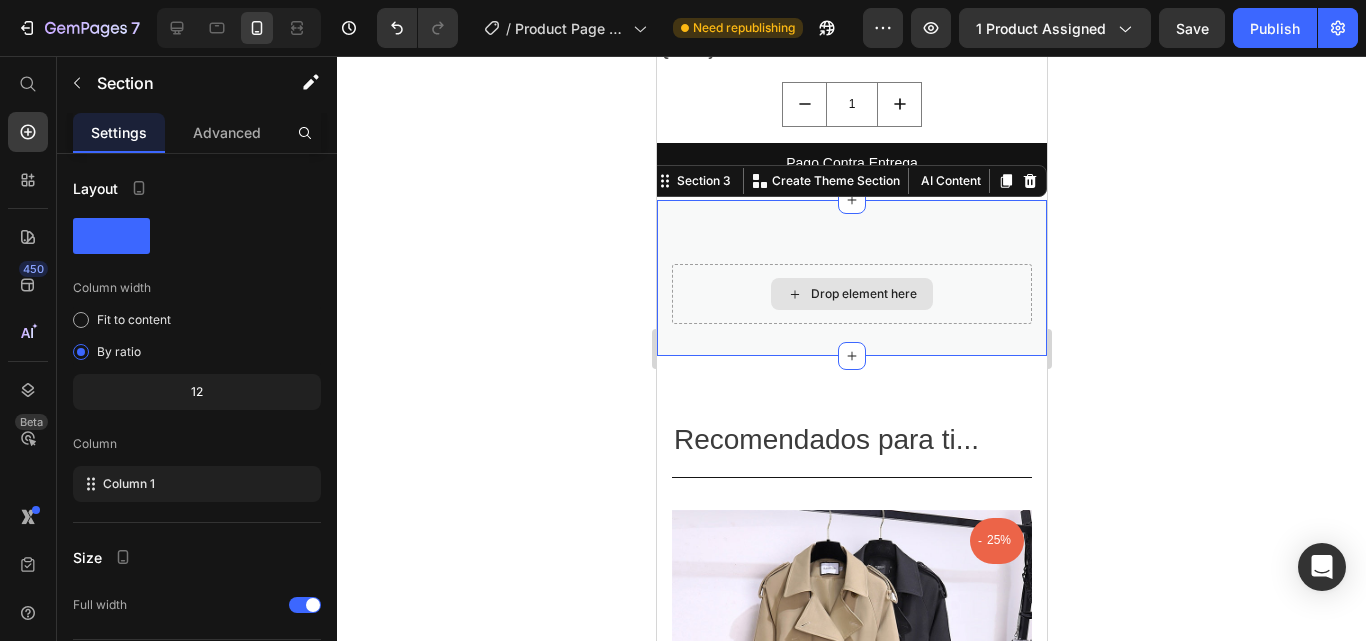 click on "Drop element here" at bounding box center [863, 294] 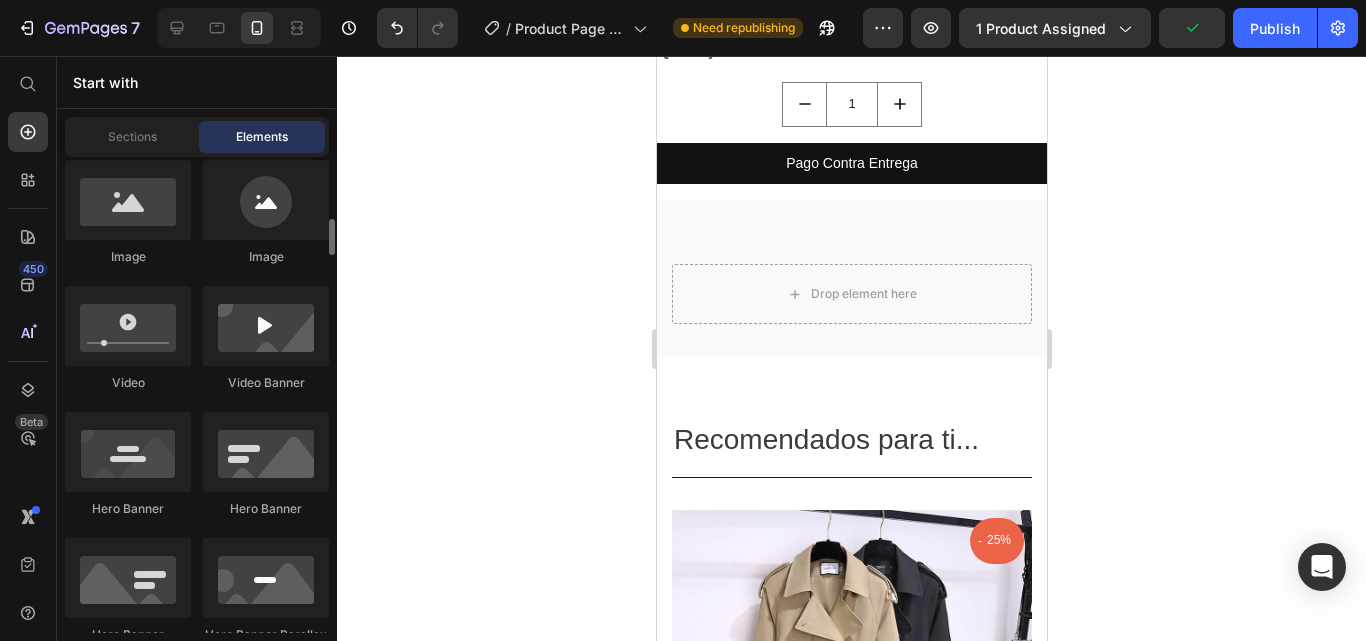 scroll, scrollTop: 793, scrollLeft: 0, axis: vertical 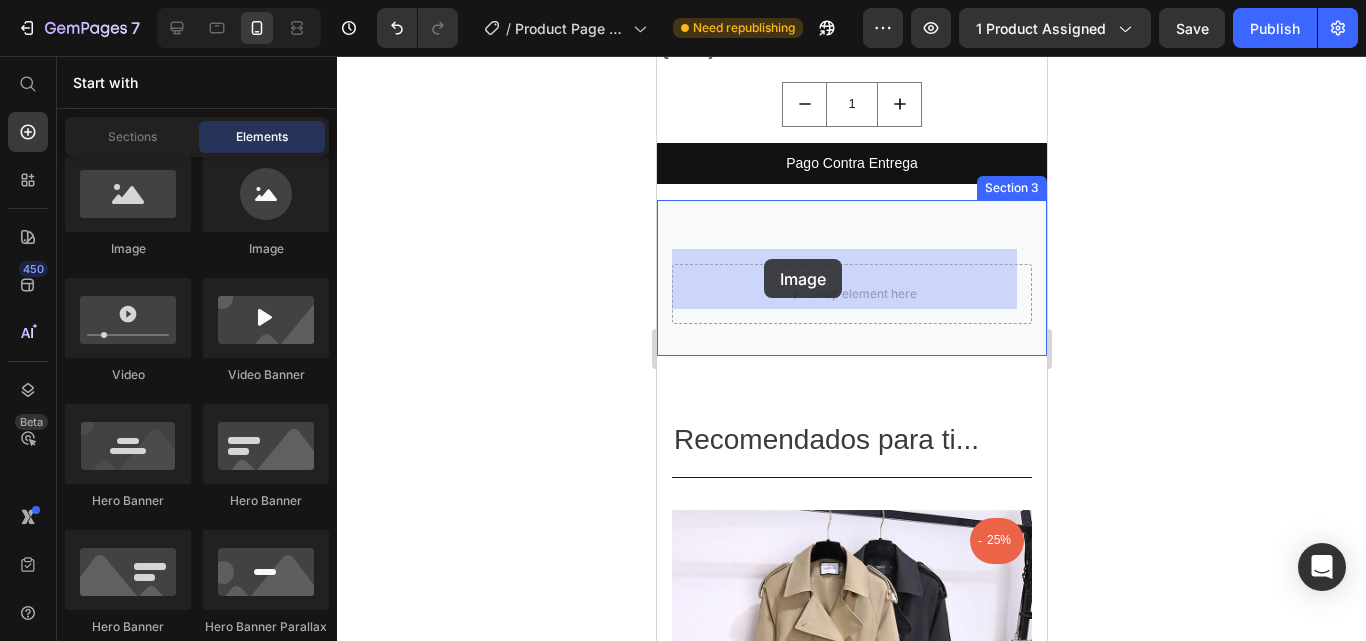 drag, startPoint x: 794, startPoint y: 260, endPoint x: 766, endPoint y: 261, distance: 28.01785 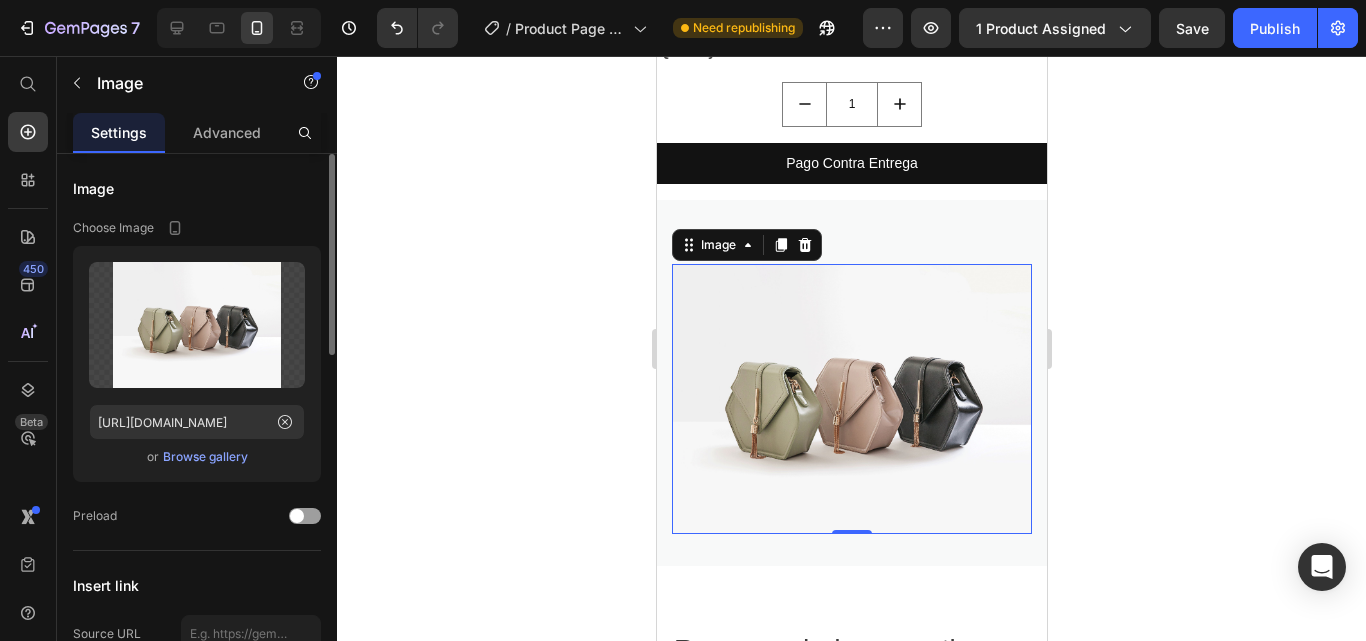 click on "Browse gallery" at bounding box center [205, 457] 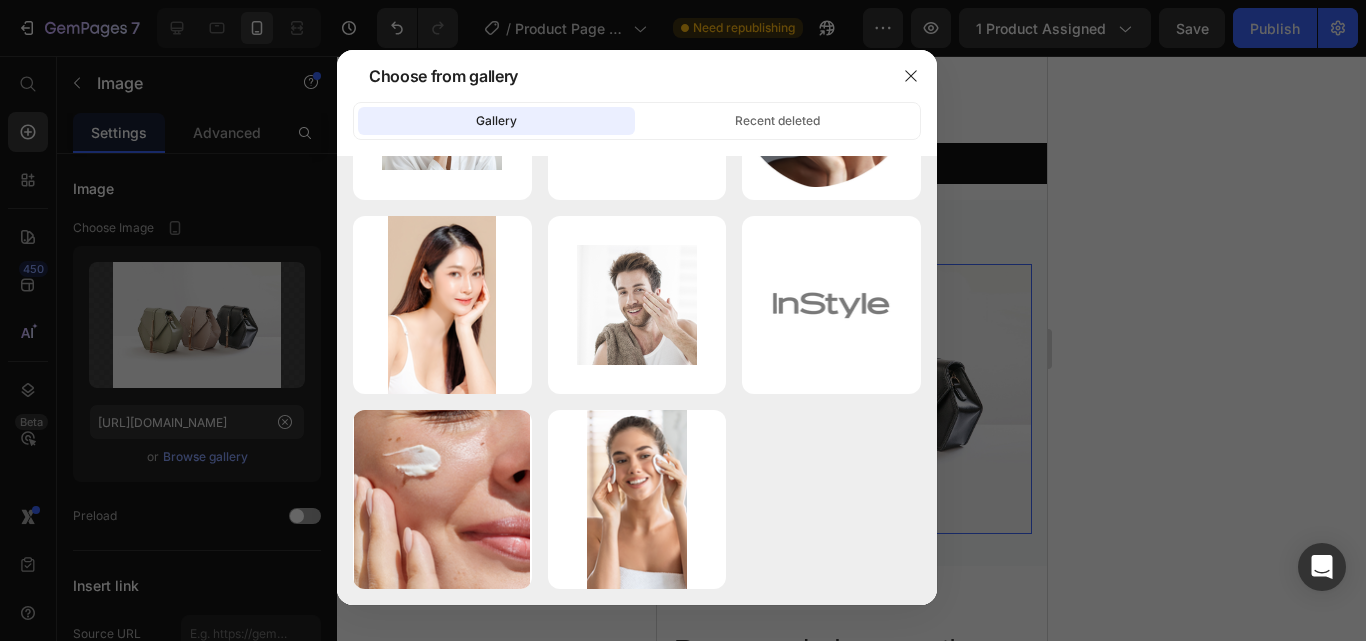 scroll, scrollTop: 0, scrollLeft: 0, axis: both 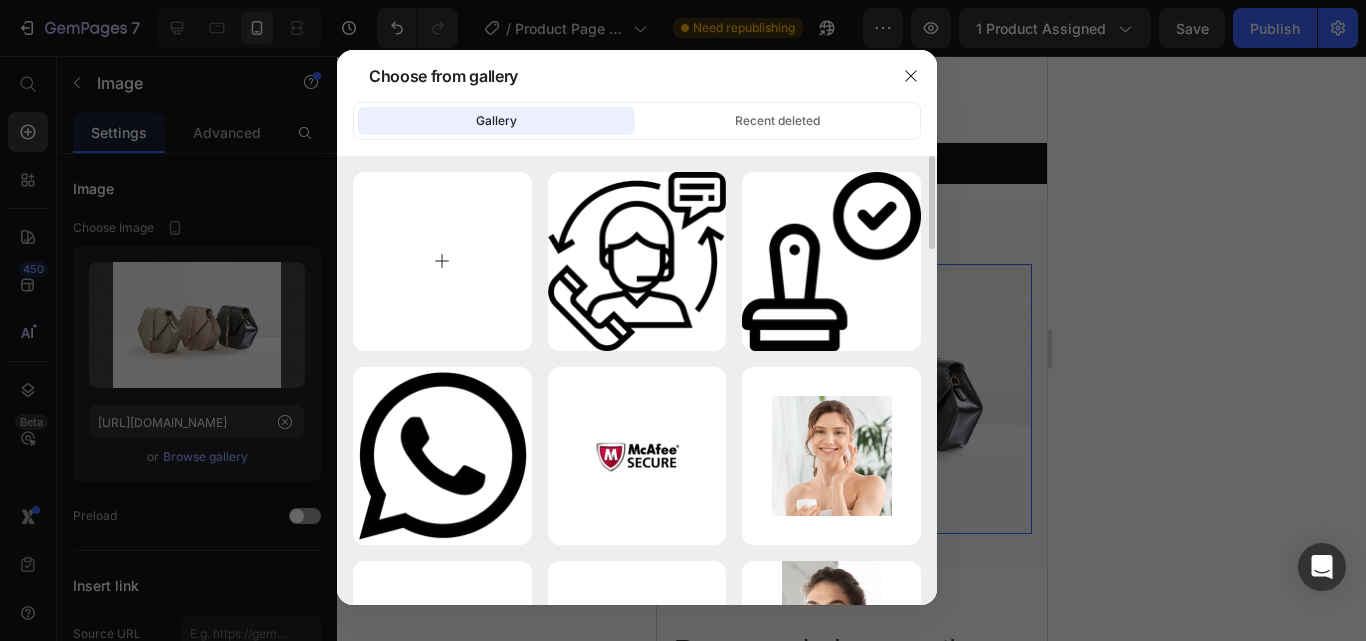 click at bounding box center [442, 261] 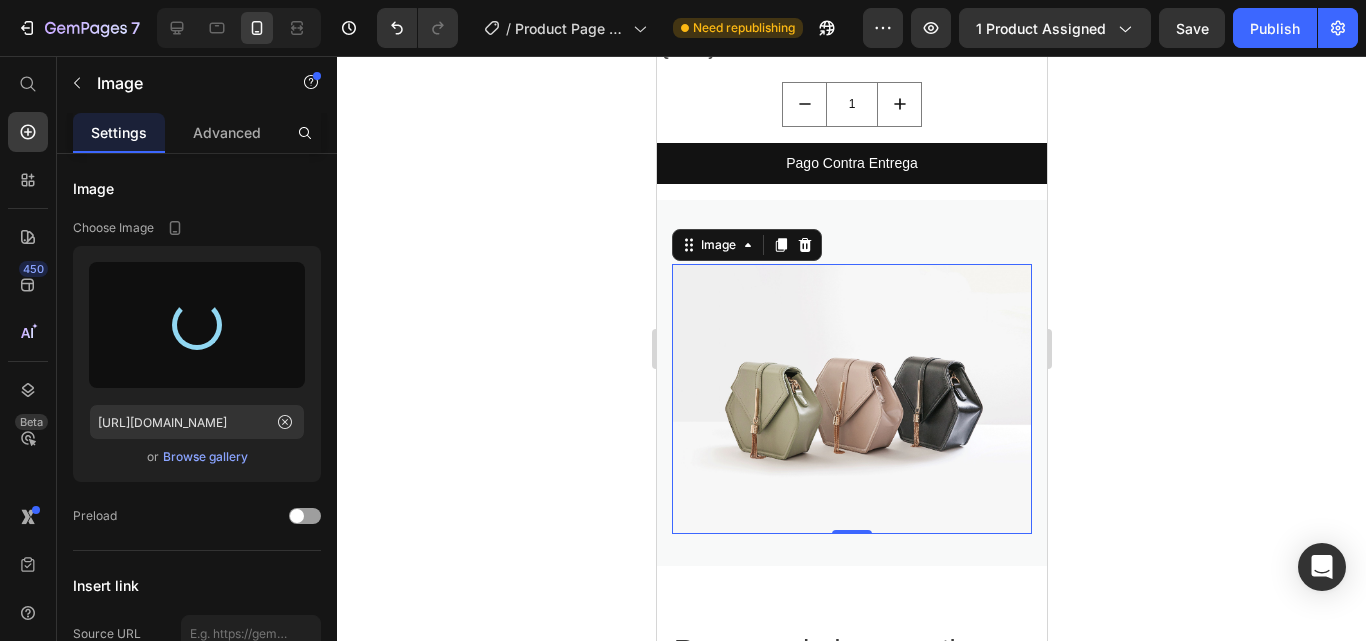 type on "[URL][DOMAIN_NAME]" 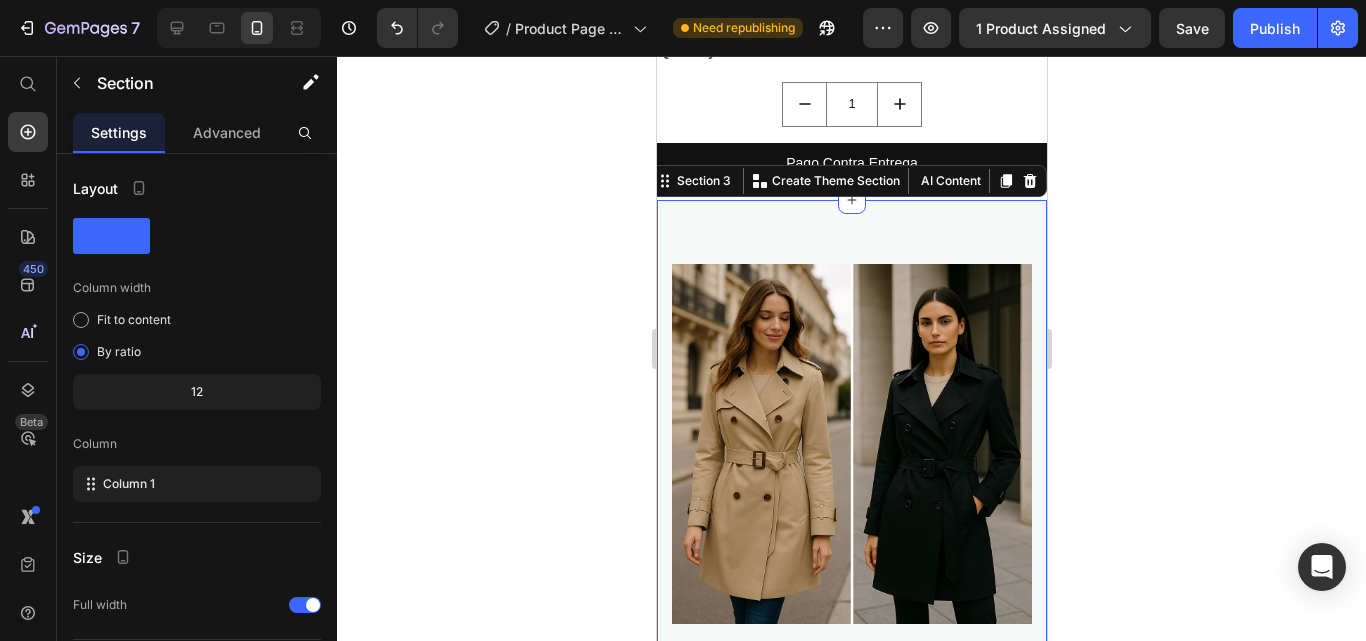 click on "Image Section 3   You can create reusable sections Create Theme Section AI Content Write with GemAI What would you like to describe here? Tone and Voice Persuasive Product Show more Generate" at bounding box center [851, 428] 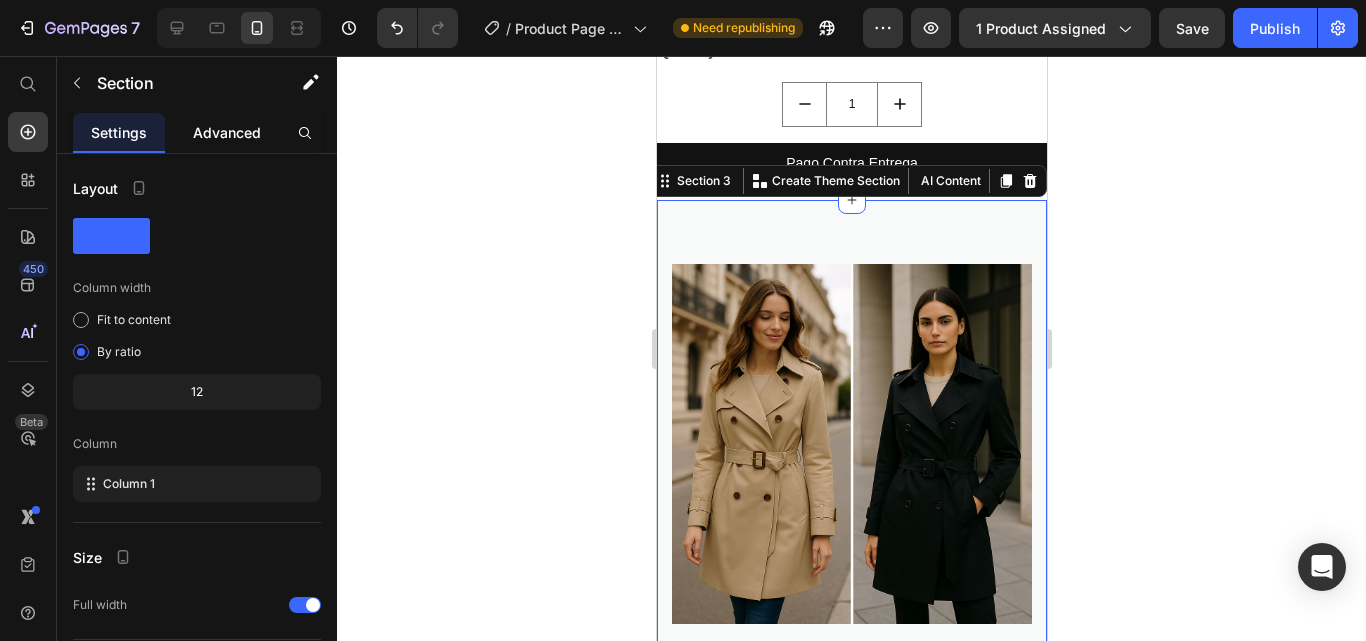 click on "Advanced" 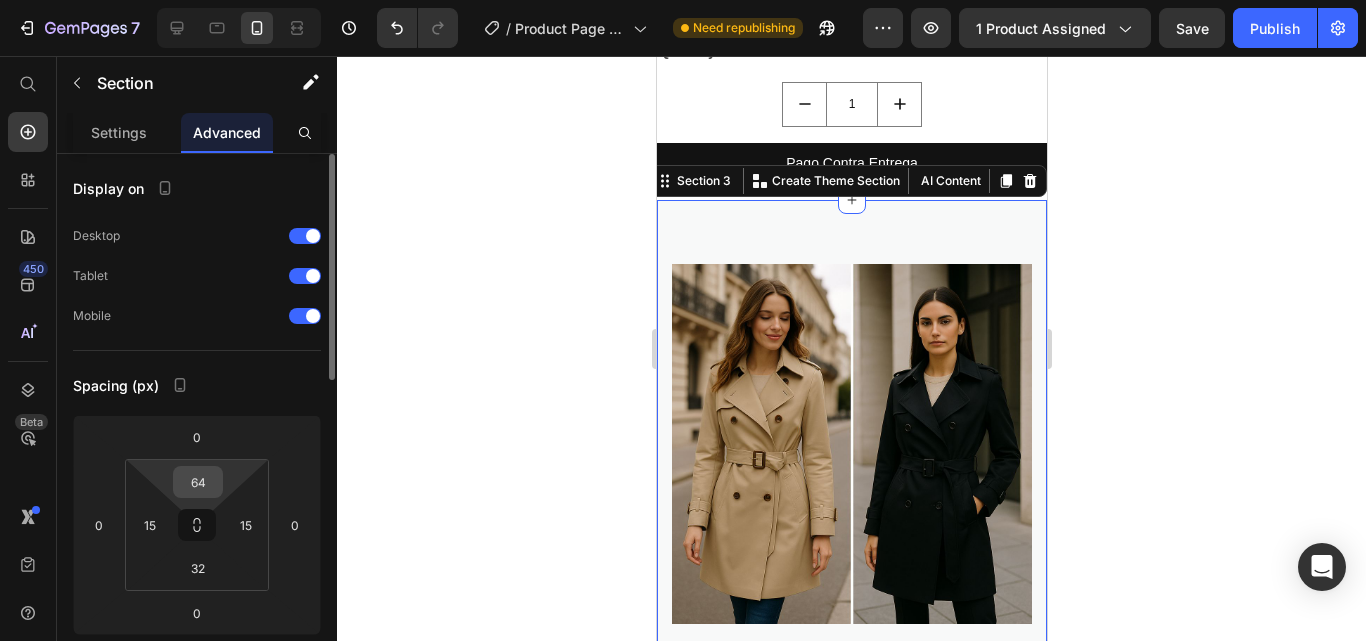 click on "64" at bounding box center (198, 482) 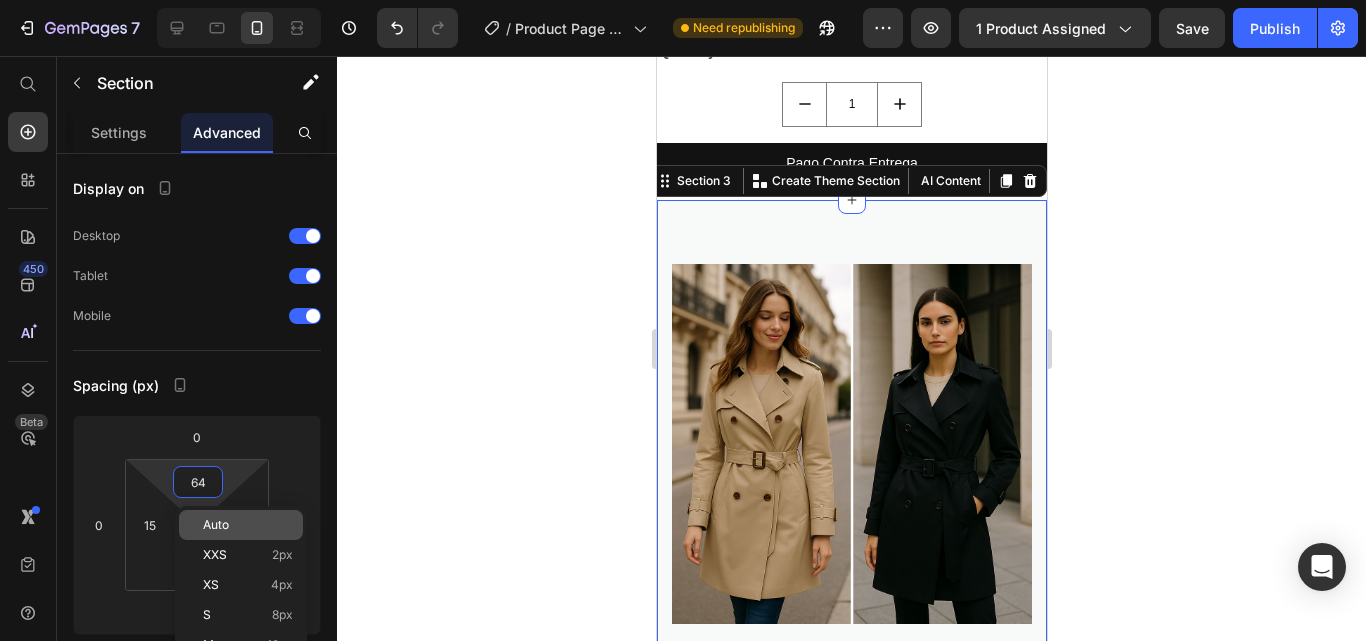click on "Auto" 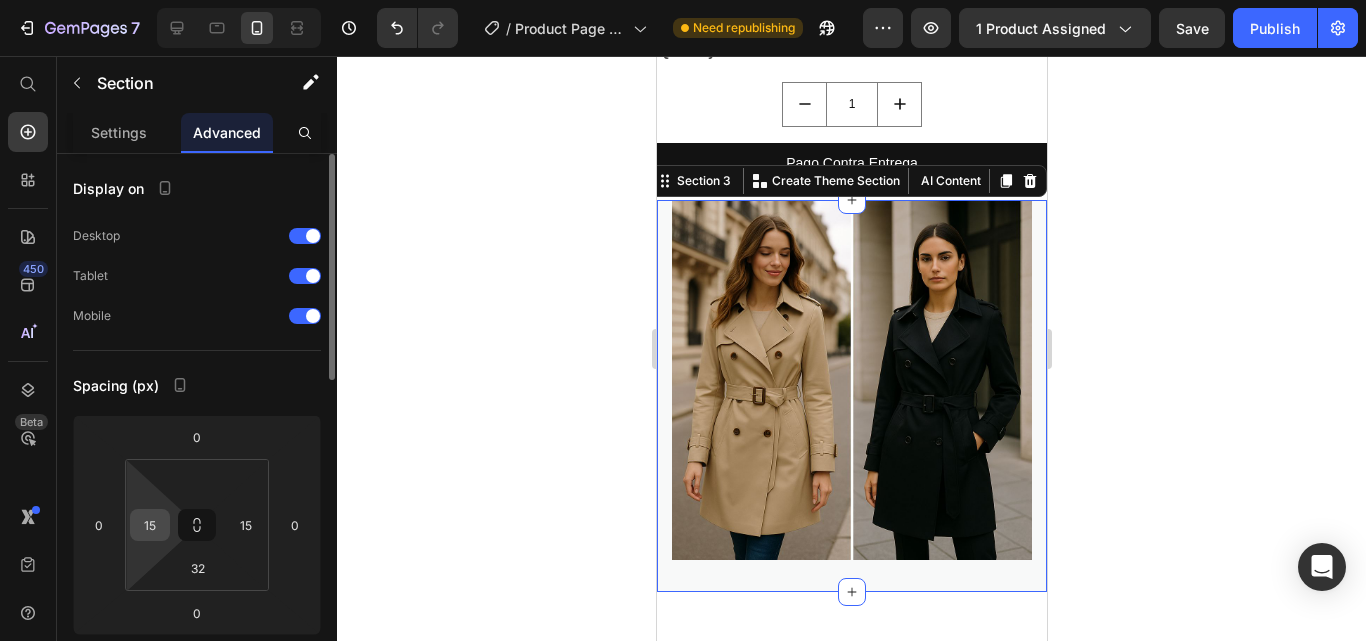 click on "15" at bounding box center [150, 525] 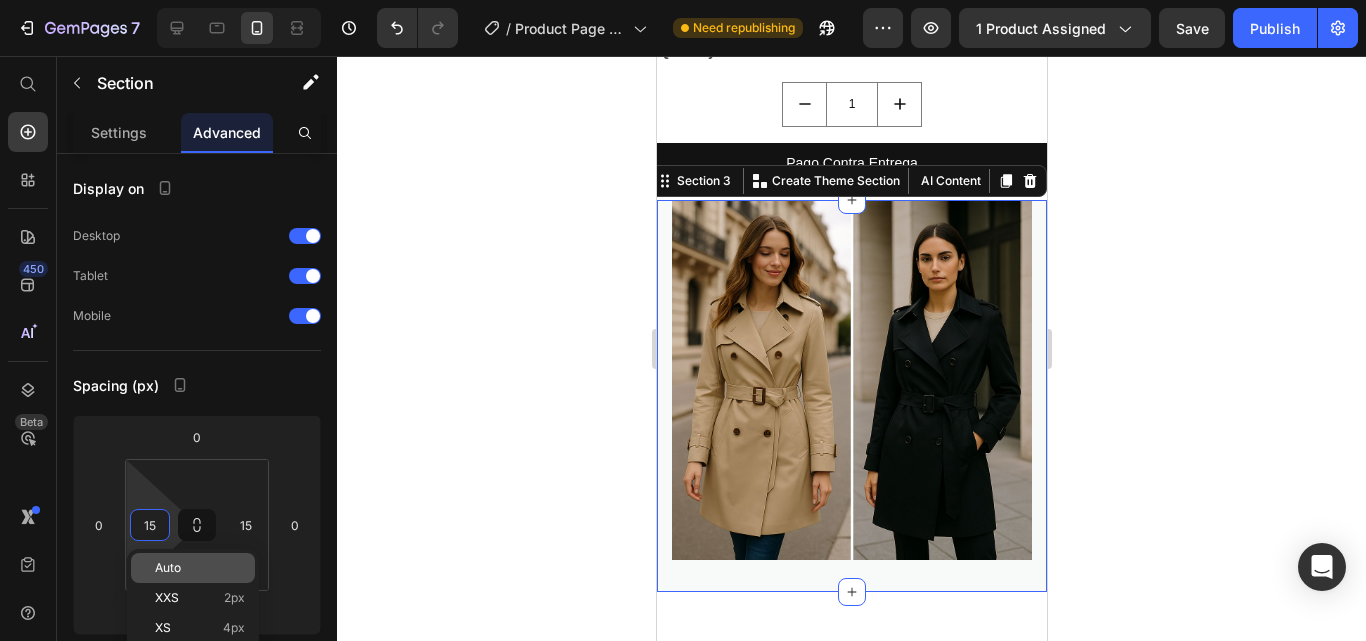 click on "Auto" at bounding box center (168, 568) 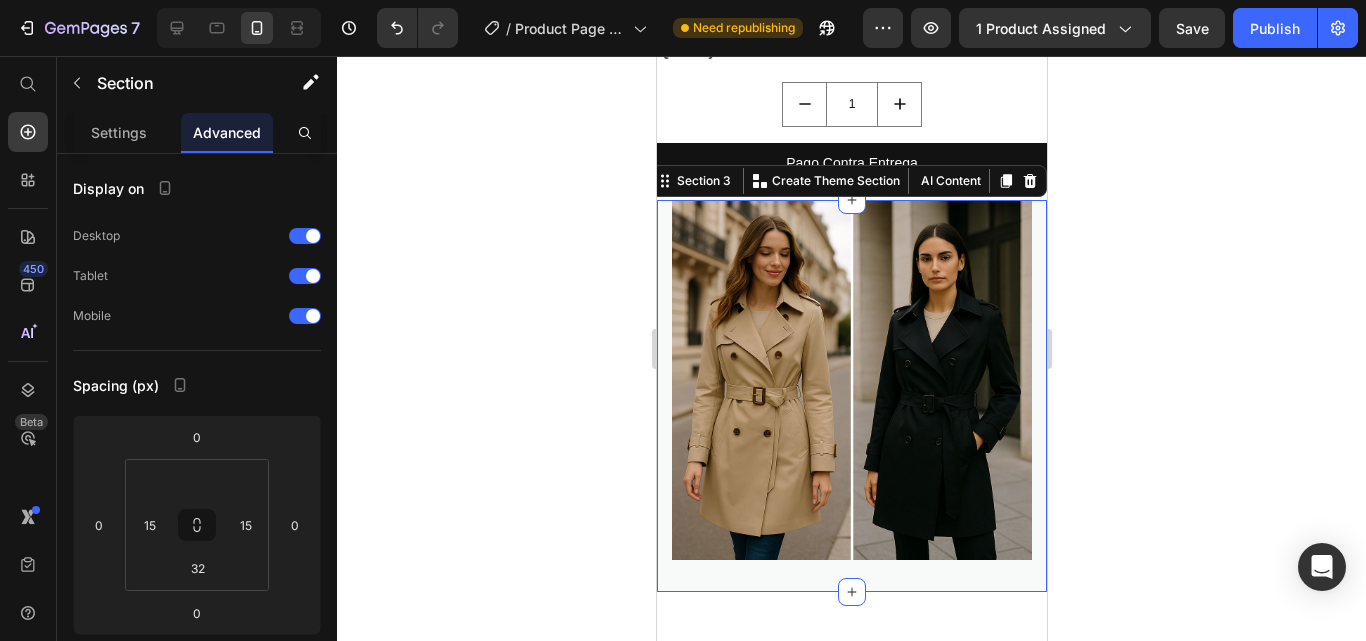 type 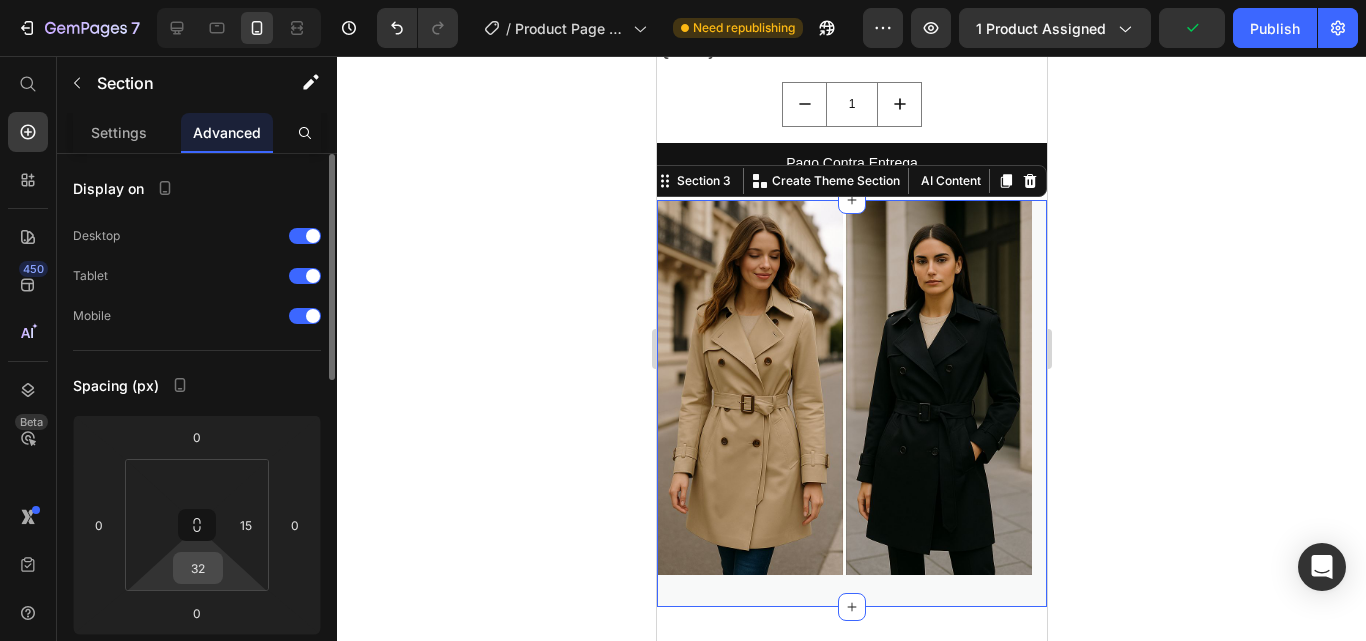 click on "32" at bounding box center (198, 568) 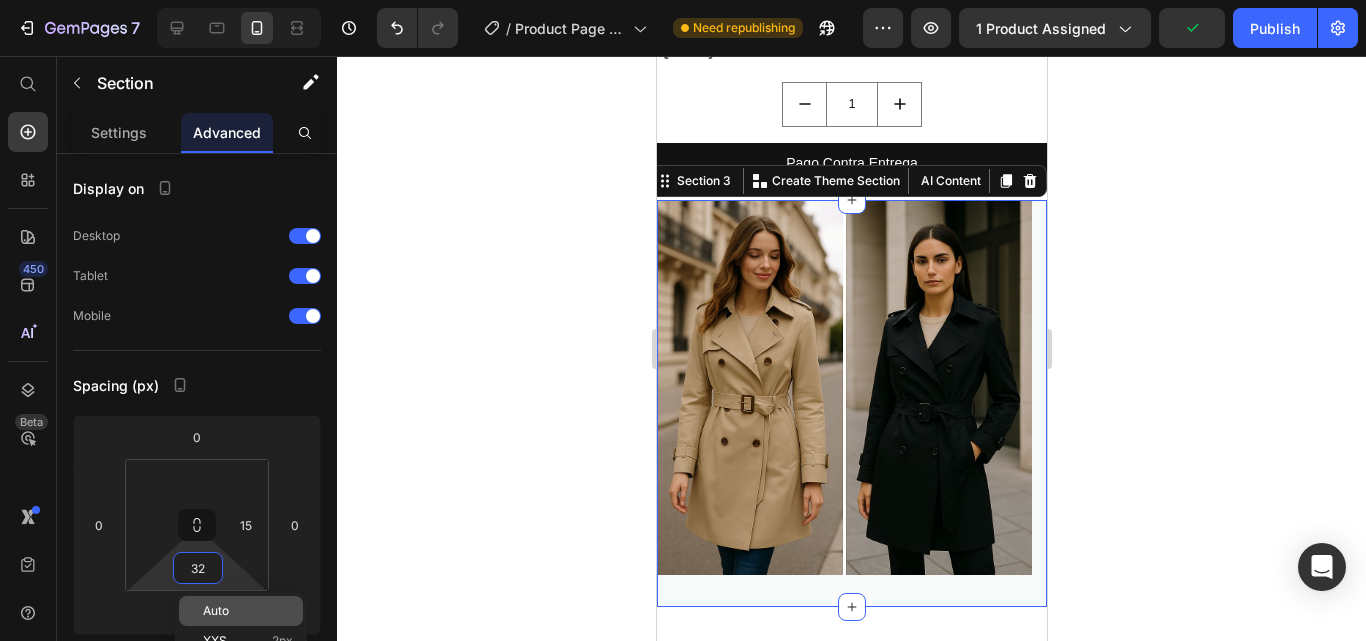 click on "Auto" at bounding box center (216, 611) 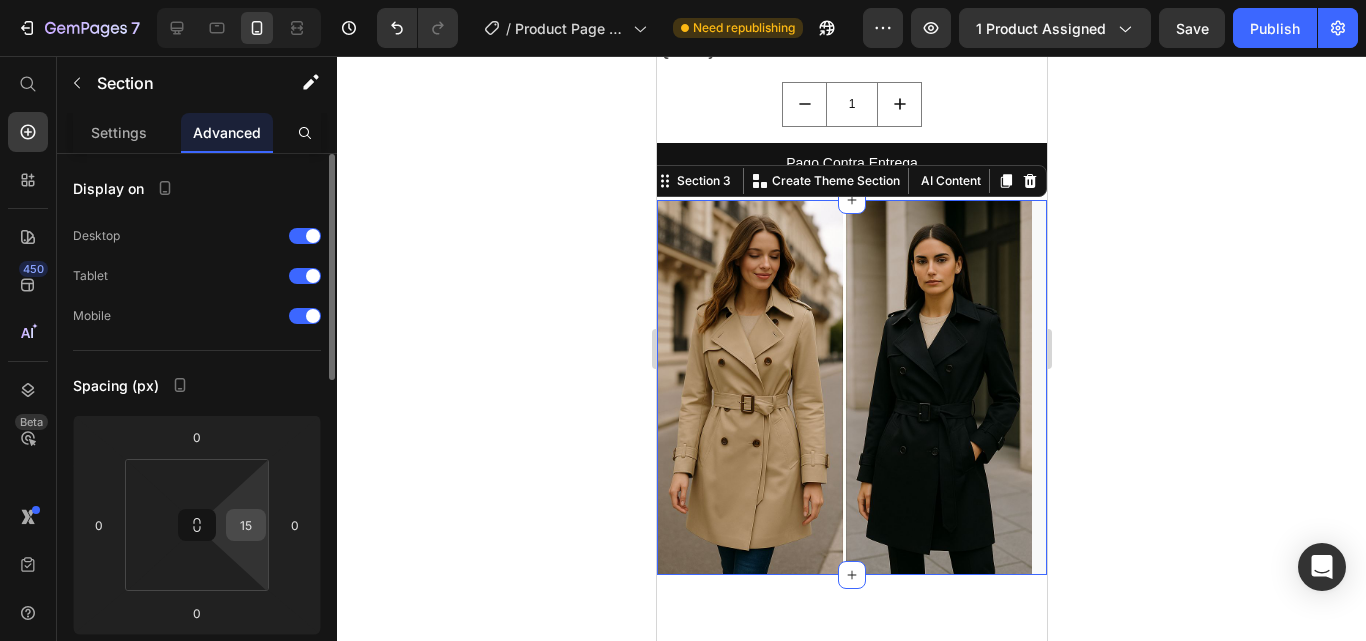 click on "15" at bounding box center [246, 525] 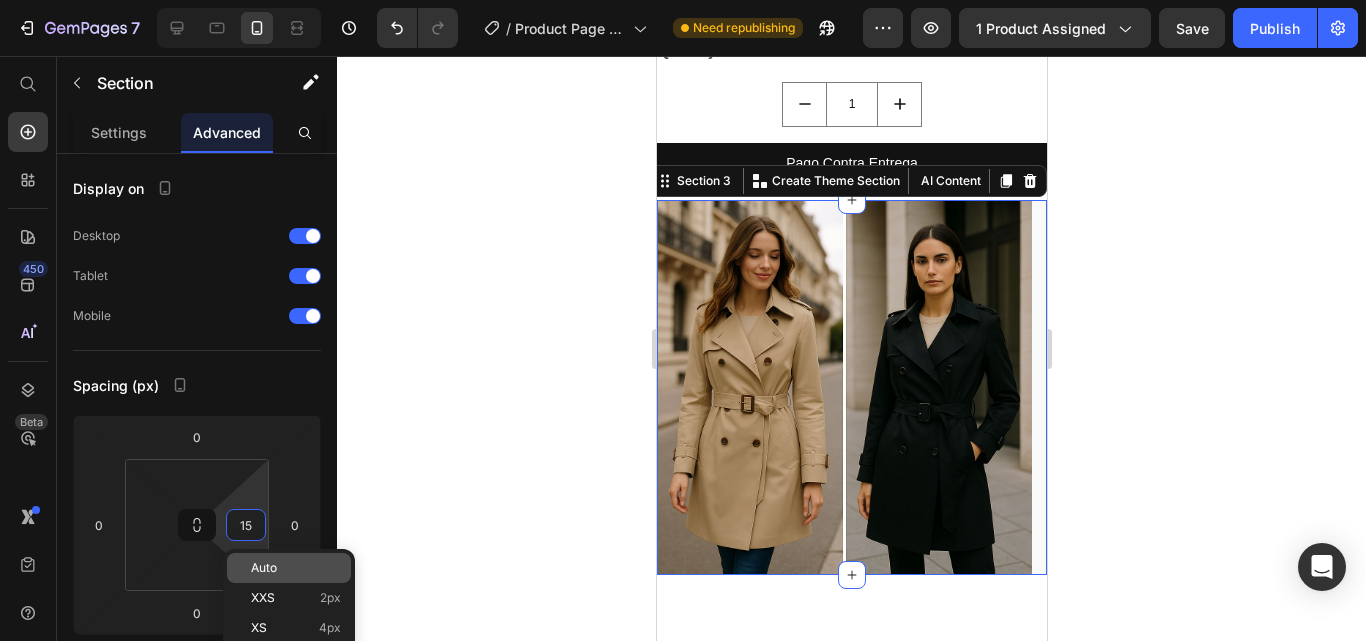 click on "Auto" 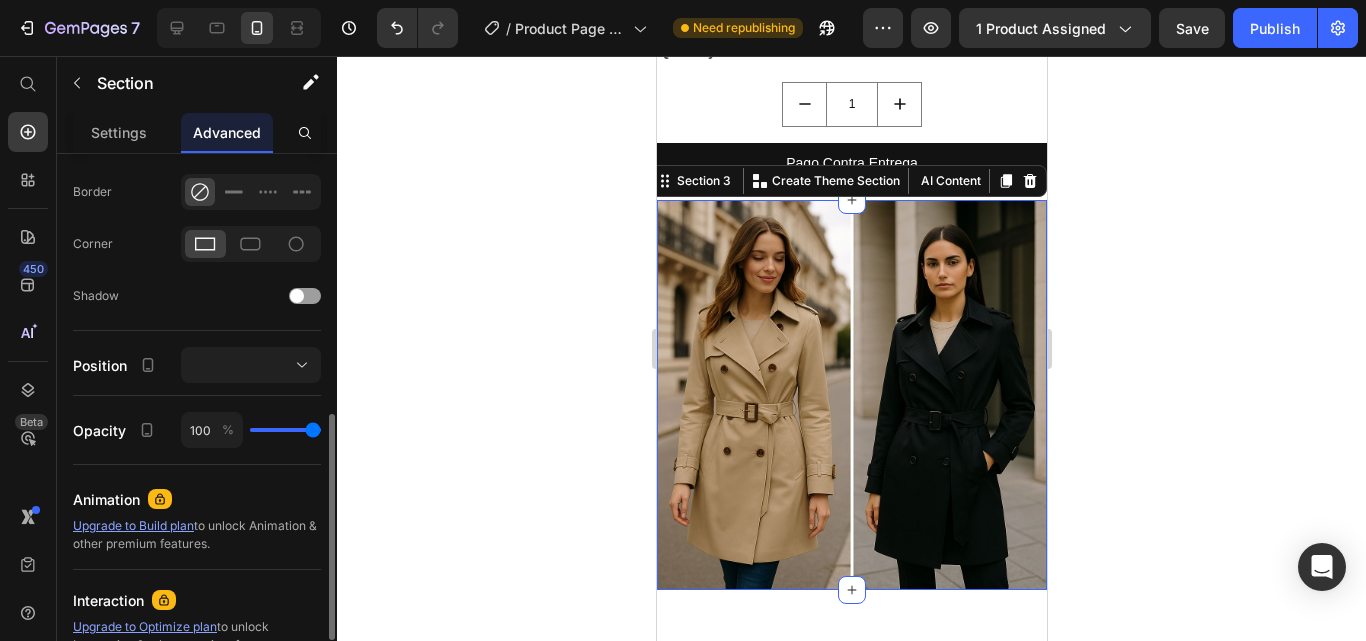scroll, scrollTop: 566, scrollLeft: 0, axis: vertical 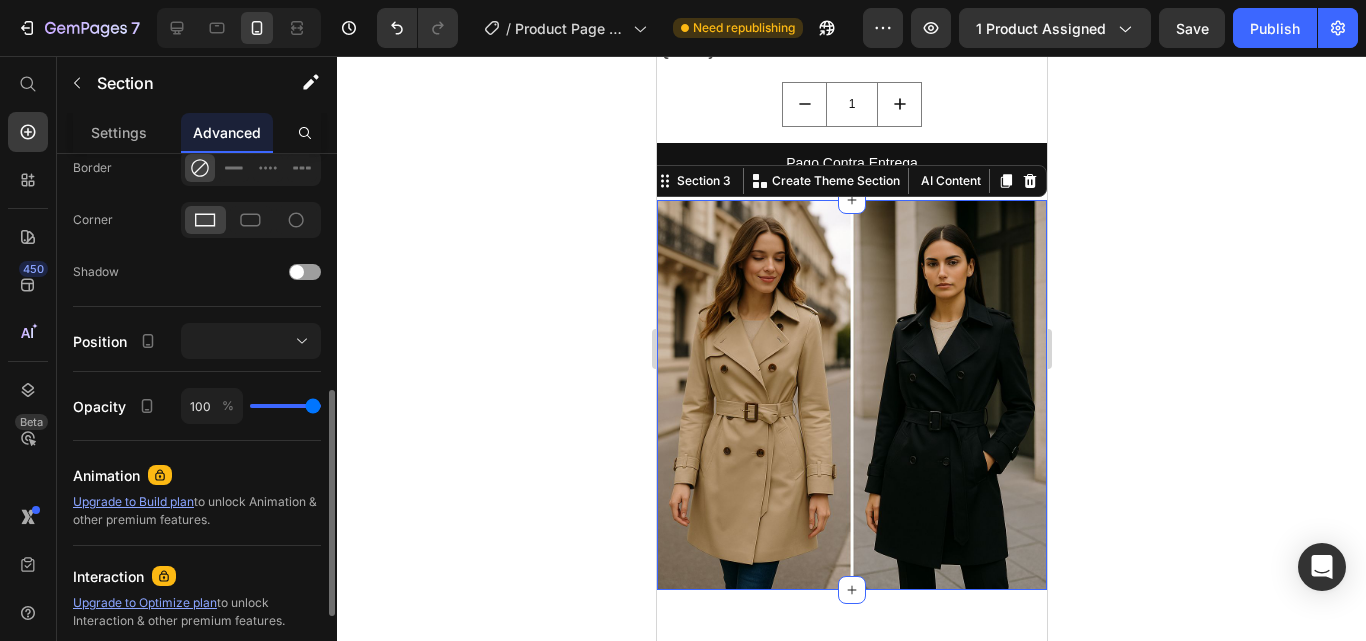 click at bounding box center (251, 341) 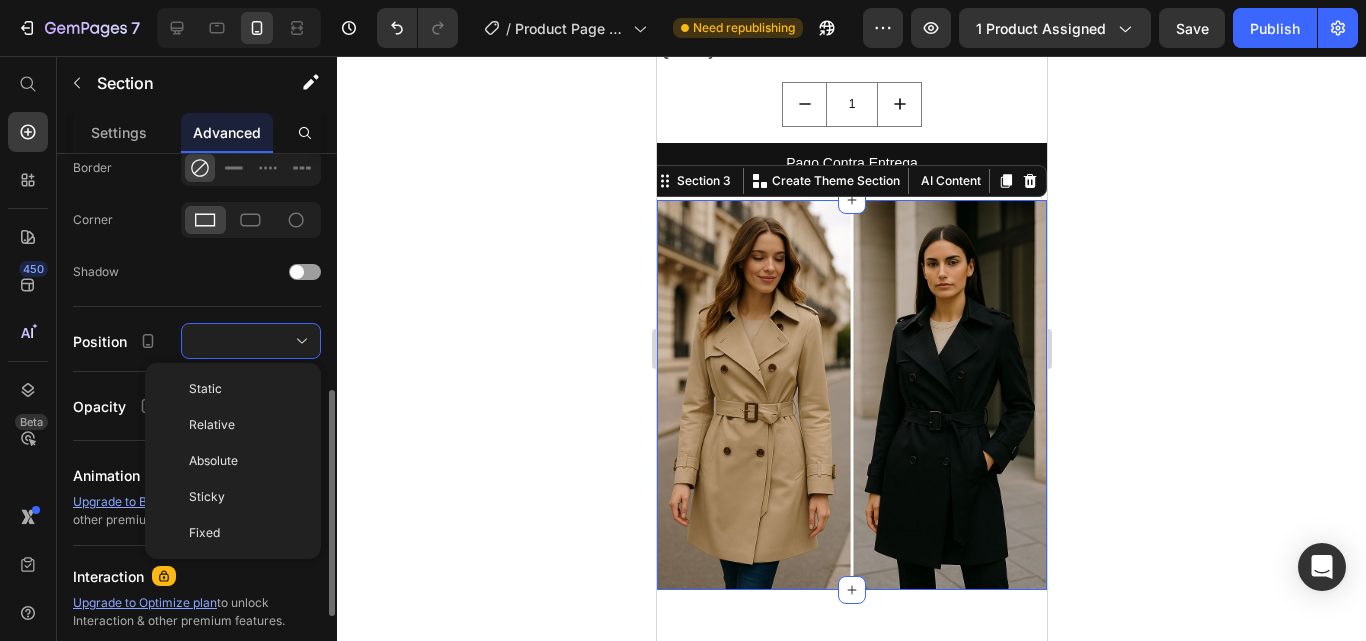 click at bounding box center [251, 341] 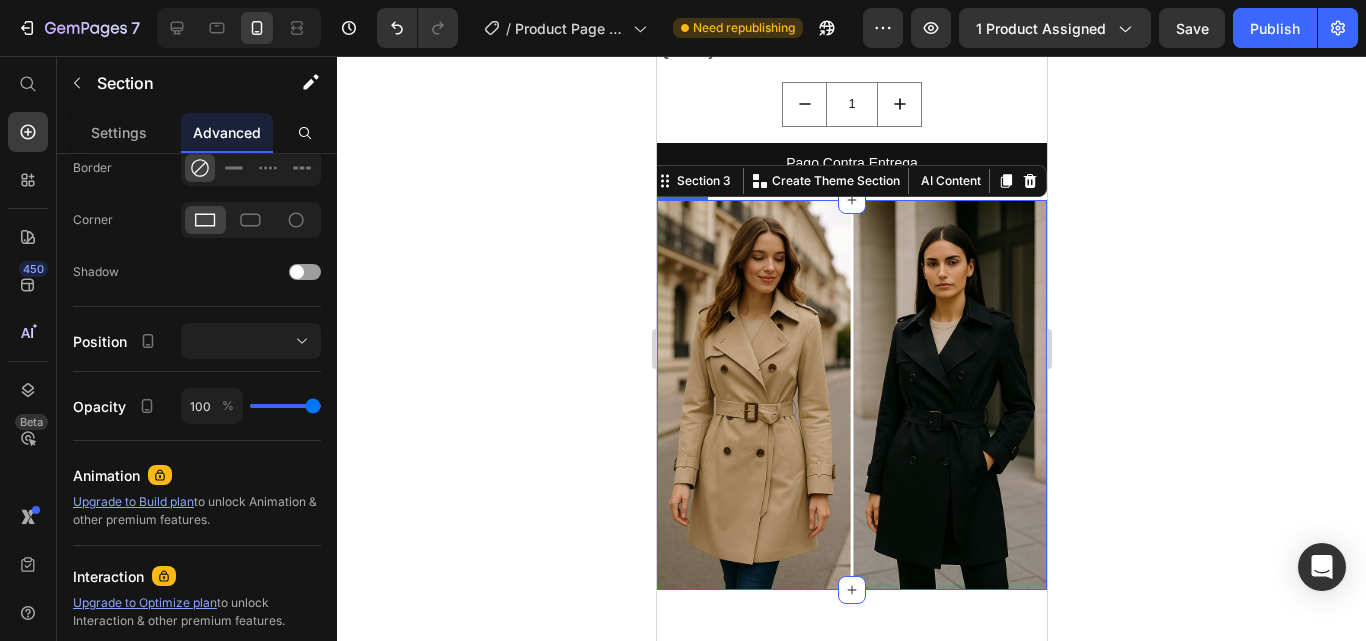 click 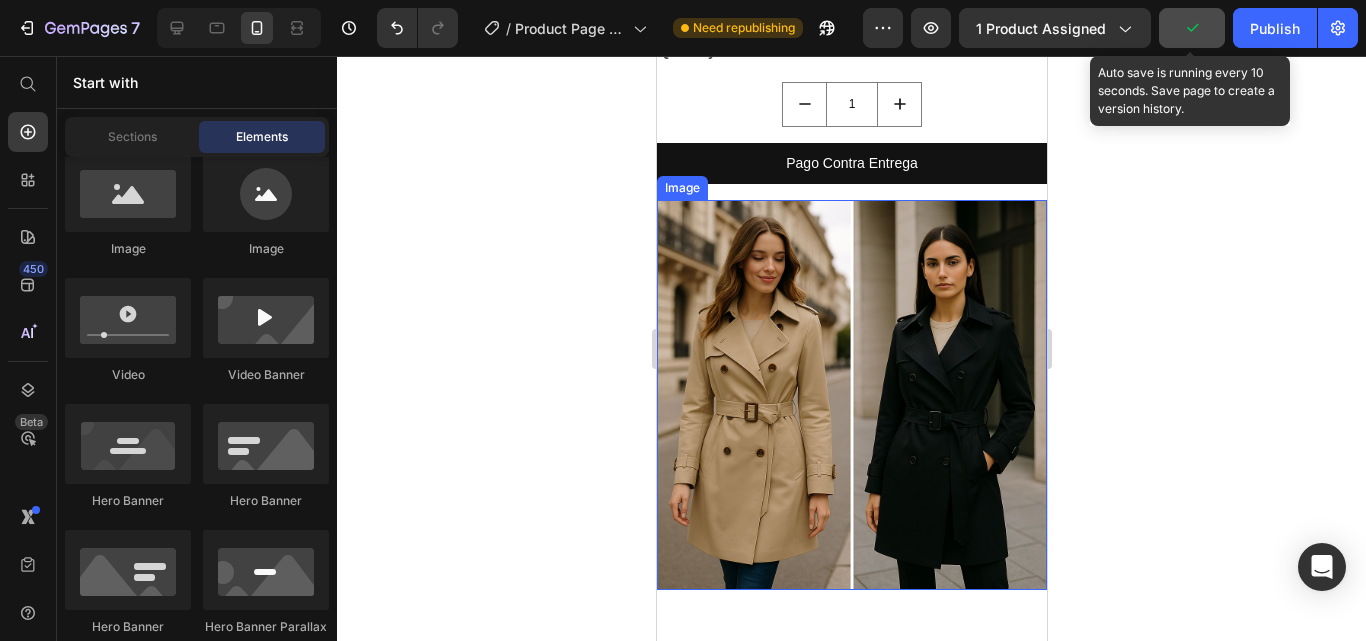 click 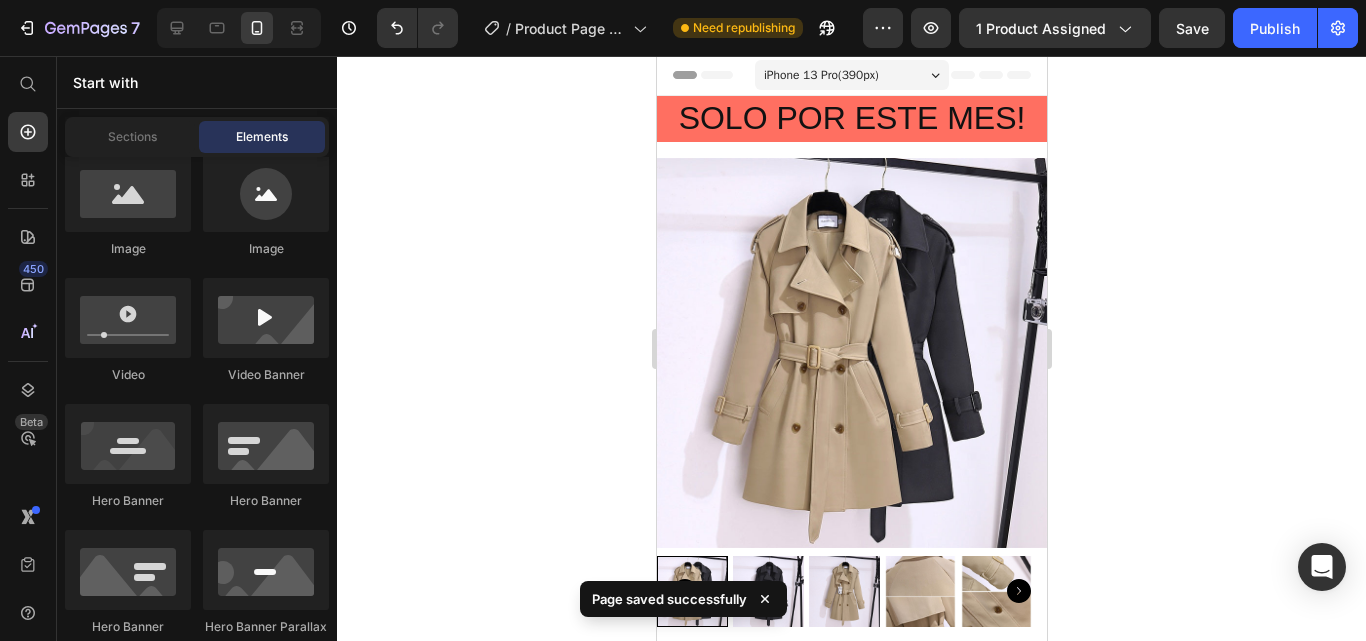 scroll, scrollTop: 0, scrollLeft: 0, axis: both 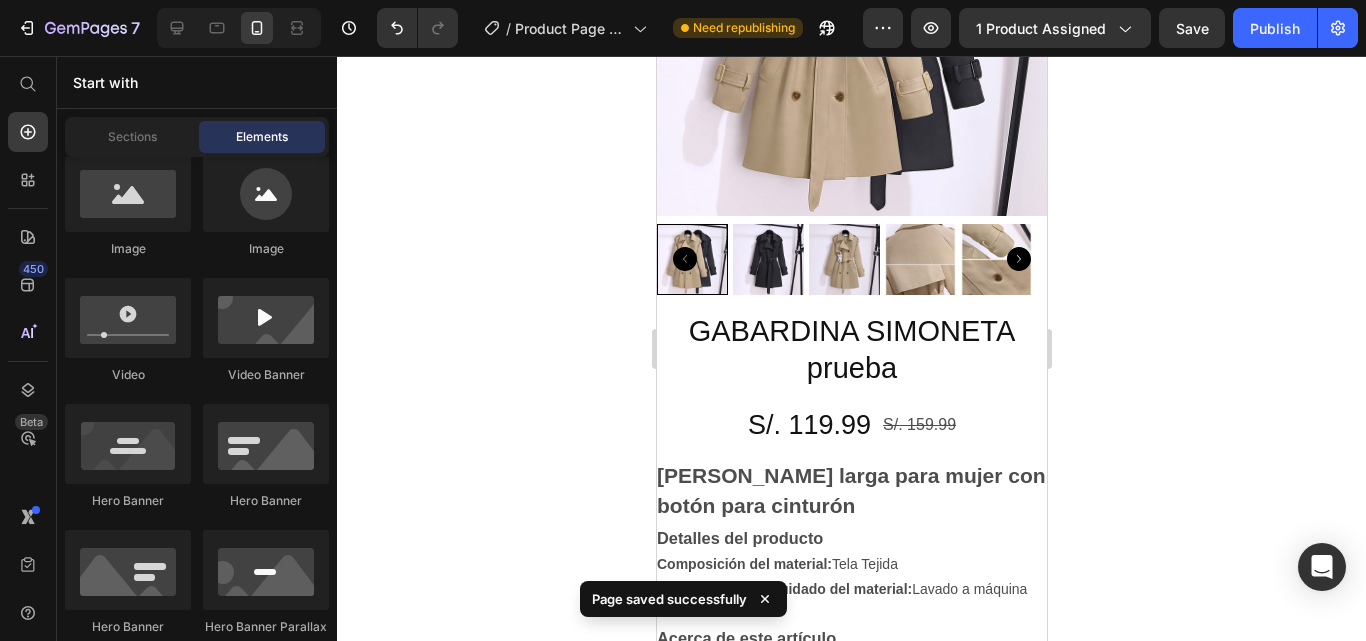 type 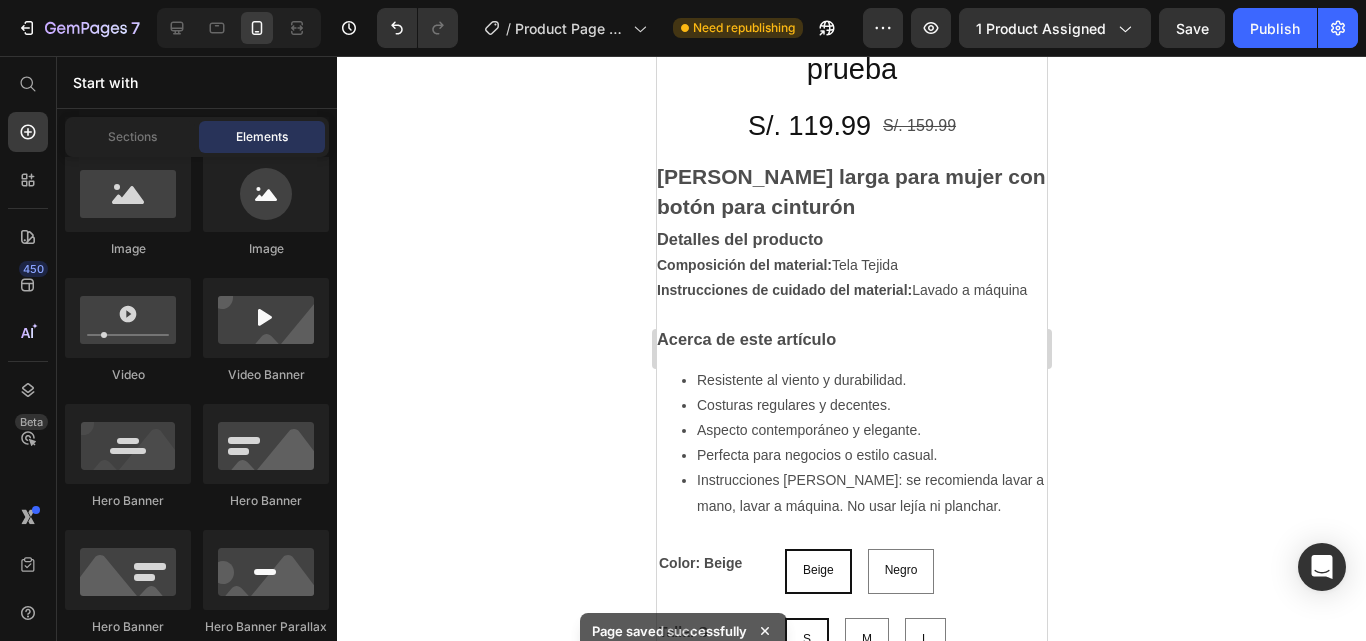 scroll, scrollTop: 633, scrollLeft: 0, axis: vertical 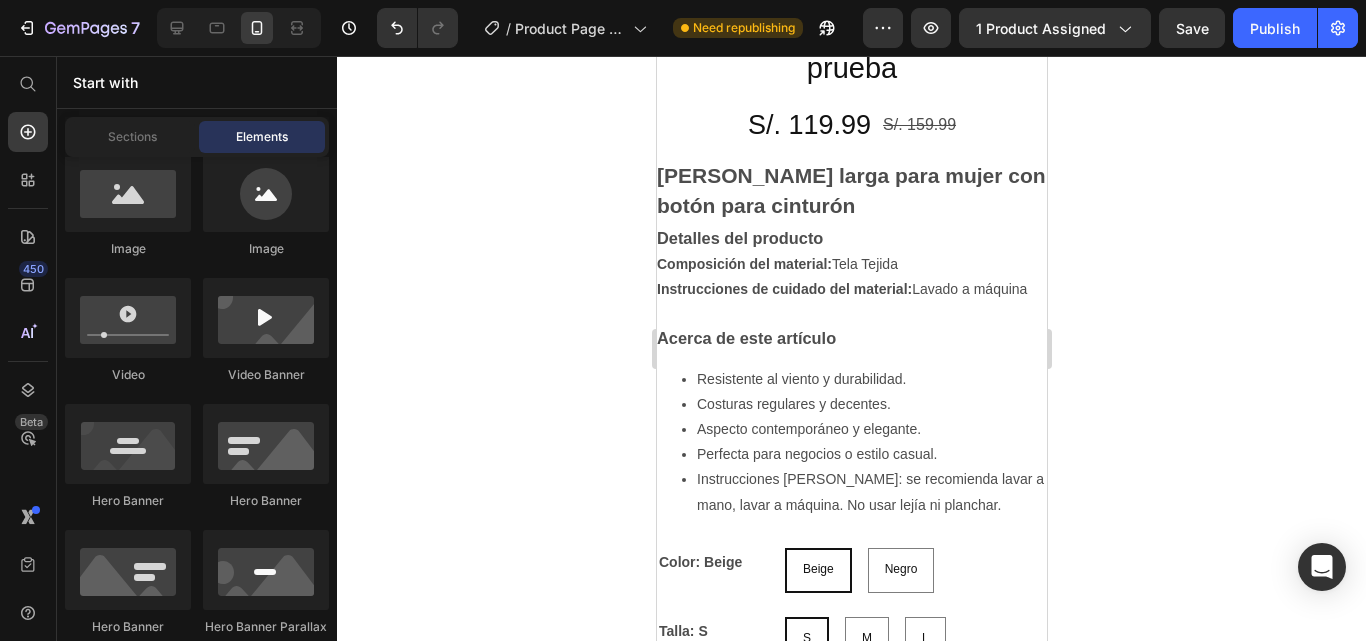 click on "Instrucciones de cuidado del material:  Lavado a máquina" at bounding box center (851, 289) 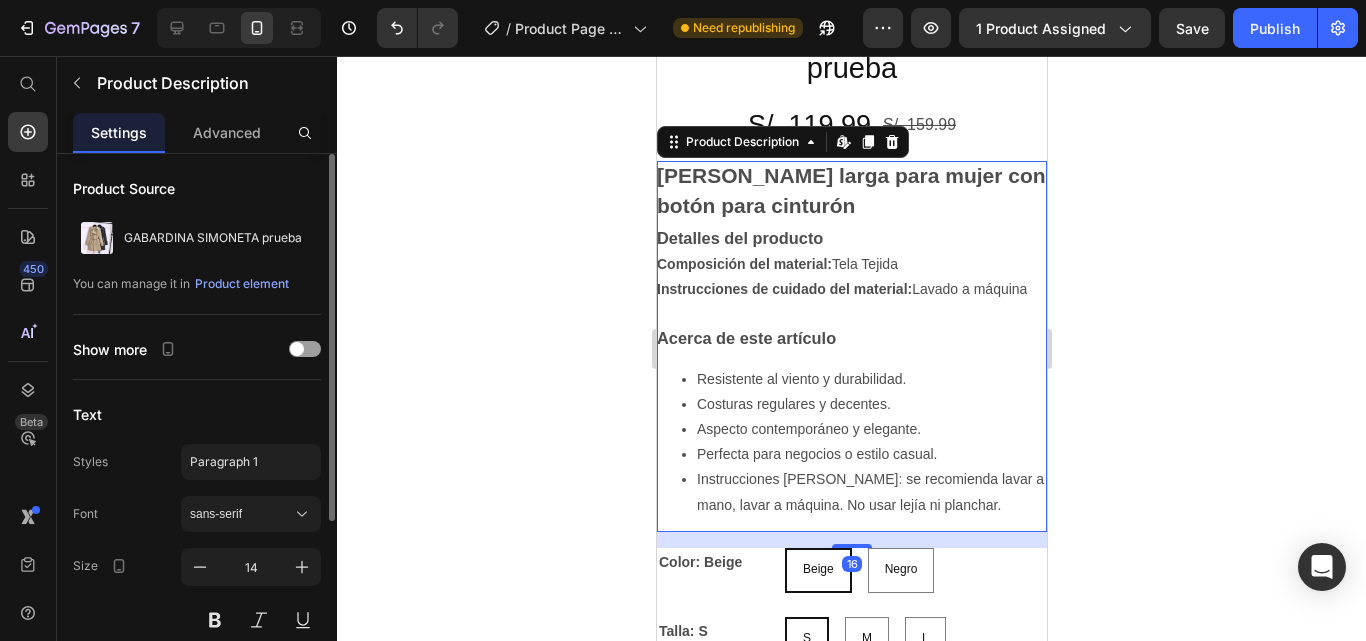 click on "Instrucciones de cuidado del material:  Lavado a máquina" at bounding box center [851, 289] 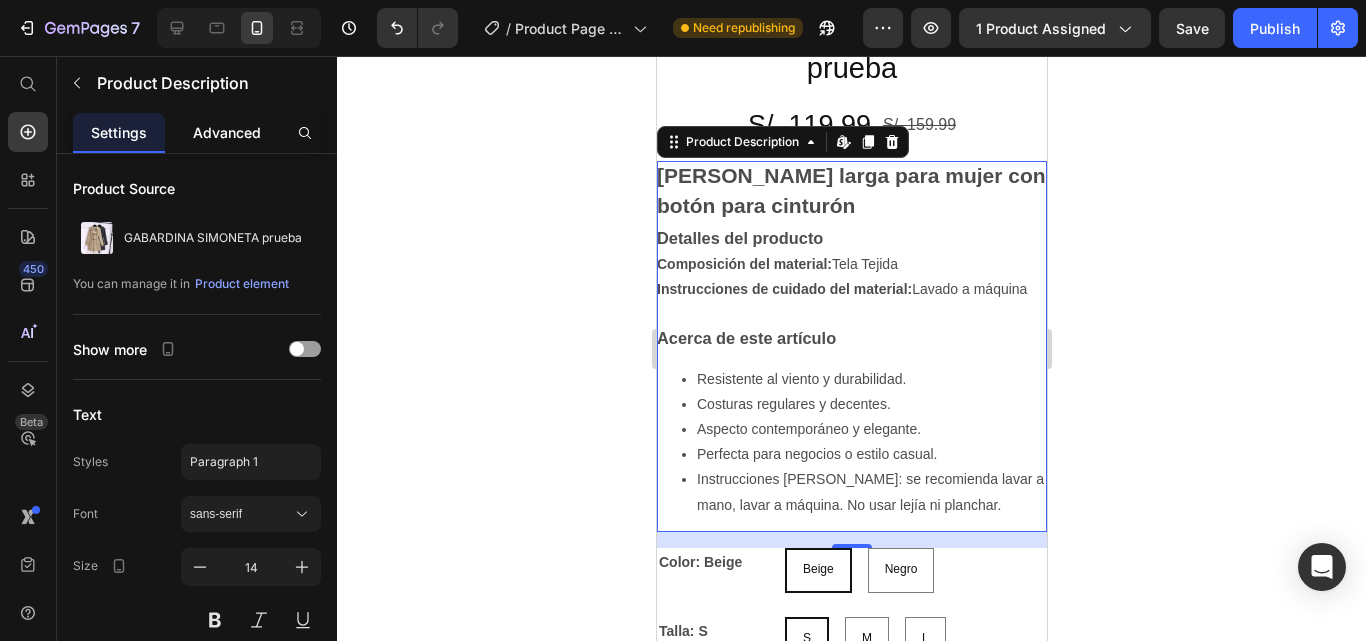 click on "Advanced" at bounding box center (227, 132) 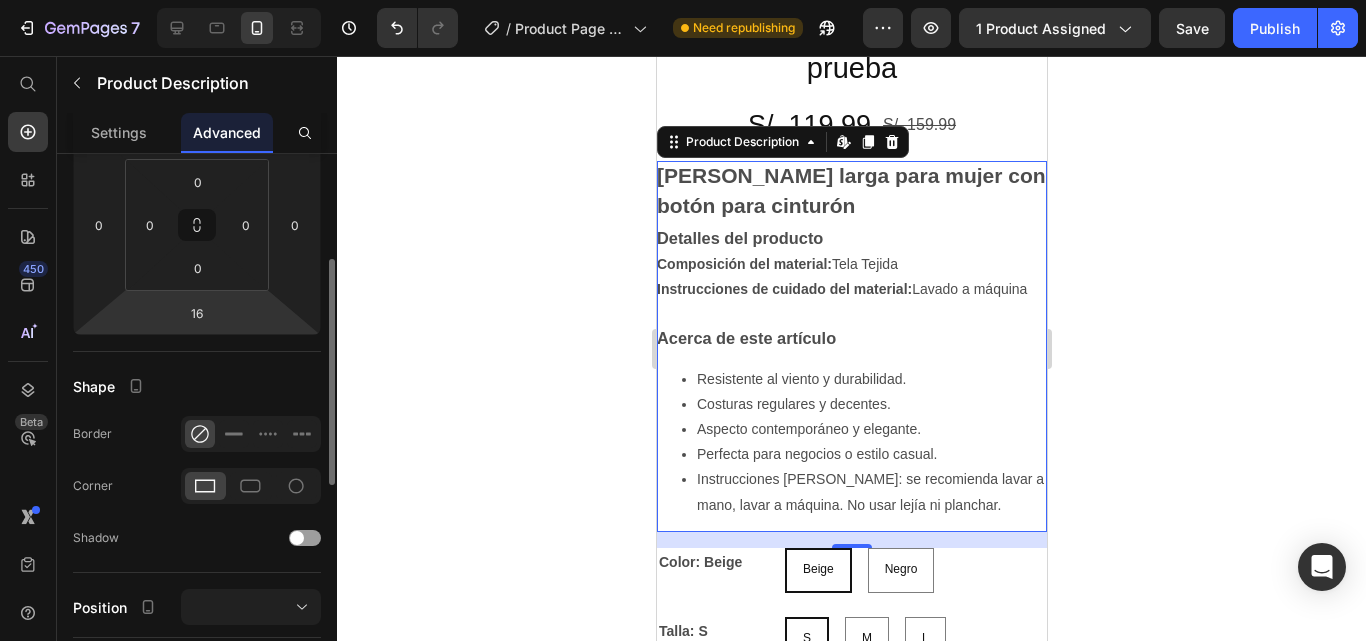 scroll, scrollTop: 286, scrollLeft: 0, axis: vertical 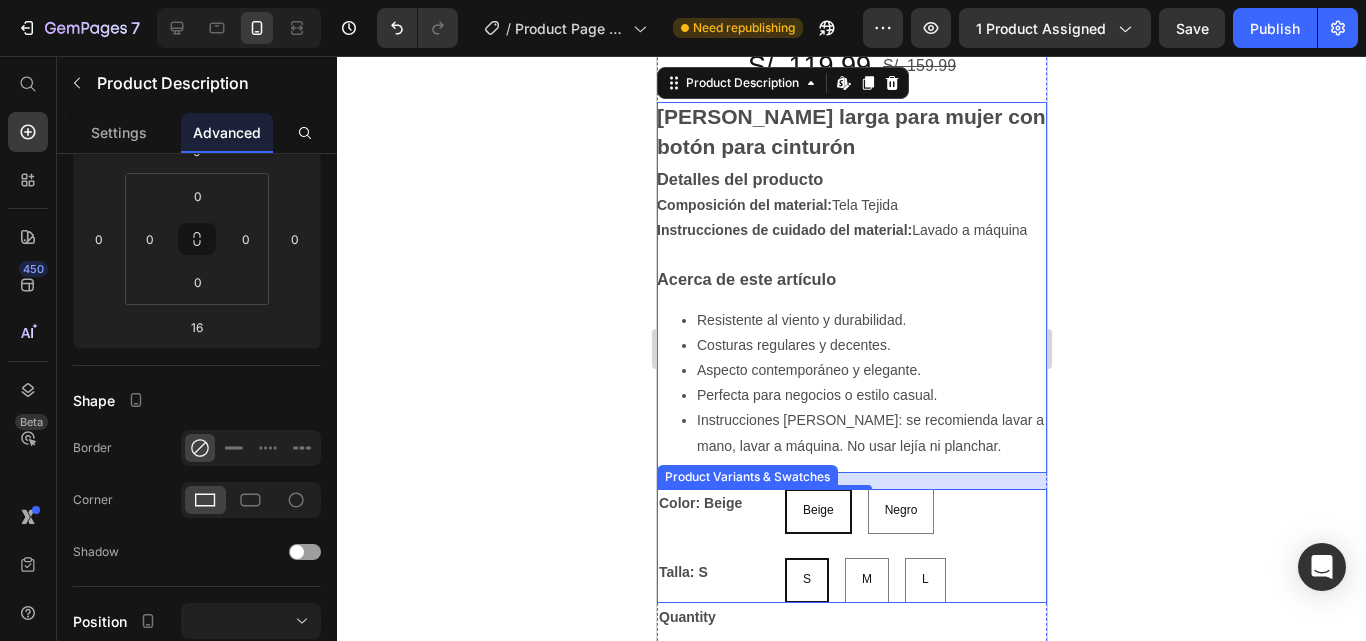click on "Beige" at bounding box center (817, 511) 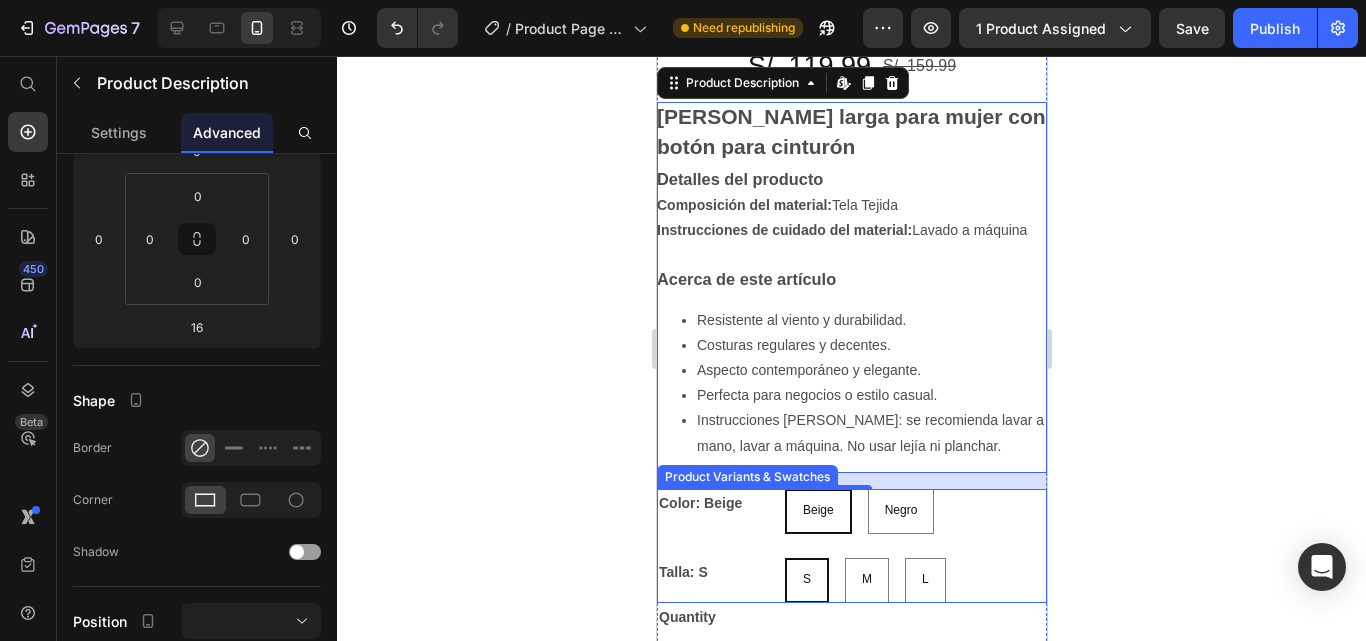click on "Beige Beige Beige" at bounding box center (783, 488) 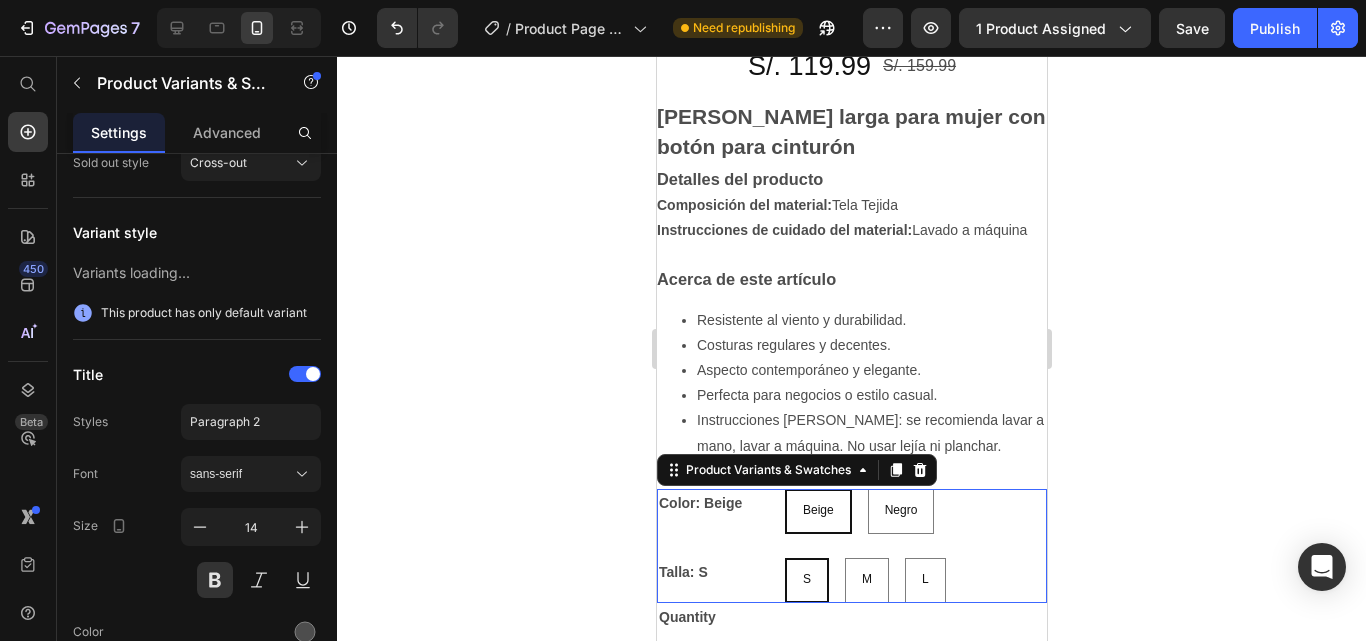 scroll, scrollTop: 0, scrollLeft: 0, axis: both 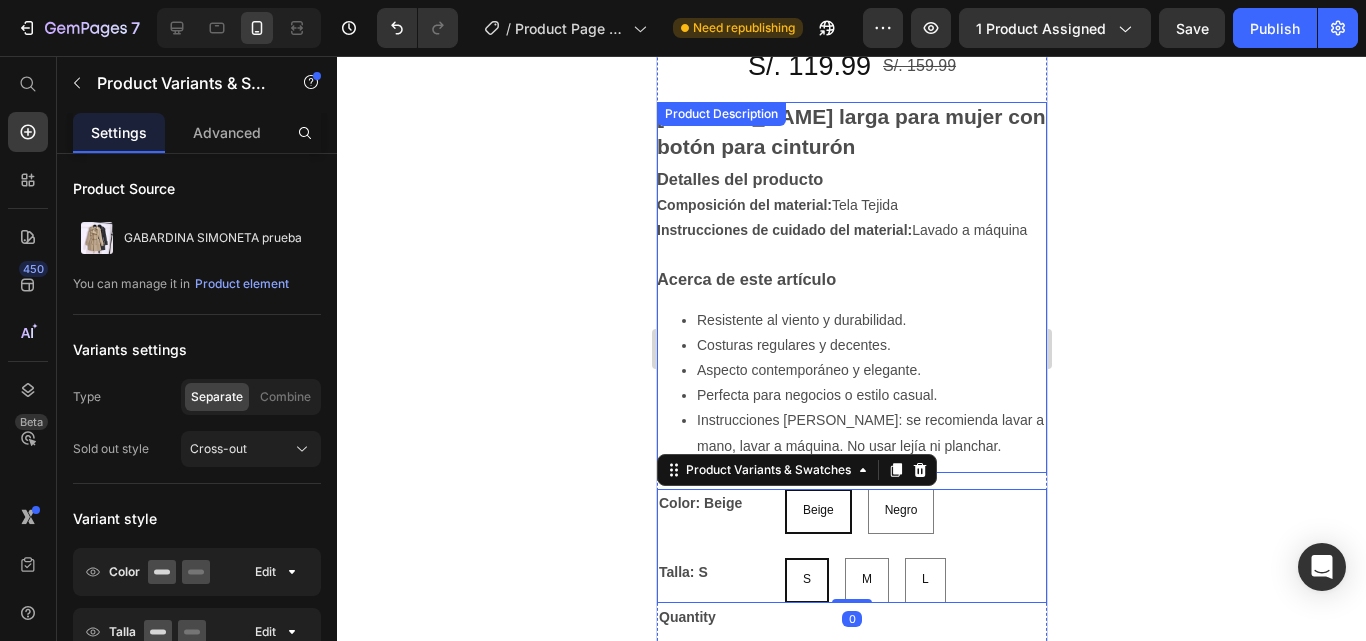 click on "Gabardina larga para mujer con botón para cinturón
Detalles del producto
Composición del material:  Tela Tejida
Instrucciones de cuidado del material:  Lavado a máquina
Acerca de este artículo
Resistente al viento y durabilidad.
Costuras regulares y decentes.
Aspecto contemporáneo y elegante.
Perfecta para negocios o estilo casual.
Instrucciones [PERSON_NAME]: se recomienda lavar a mano, lavar a máquina. No usar lejía ni planchar.
Product Description" at bounding box center (851, 287) 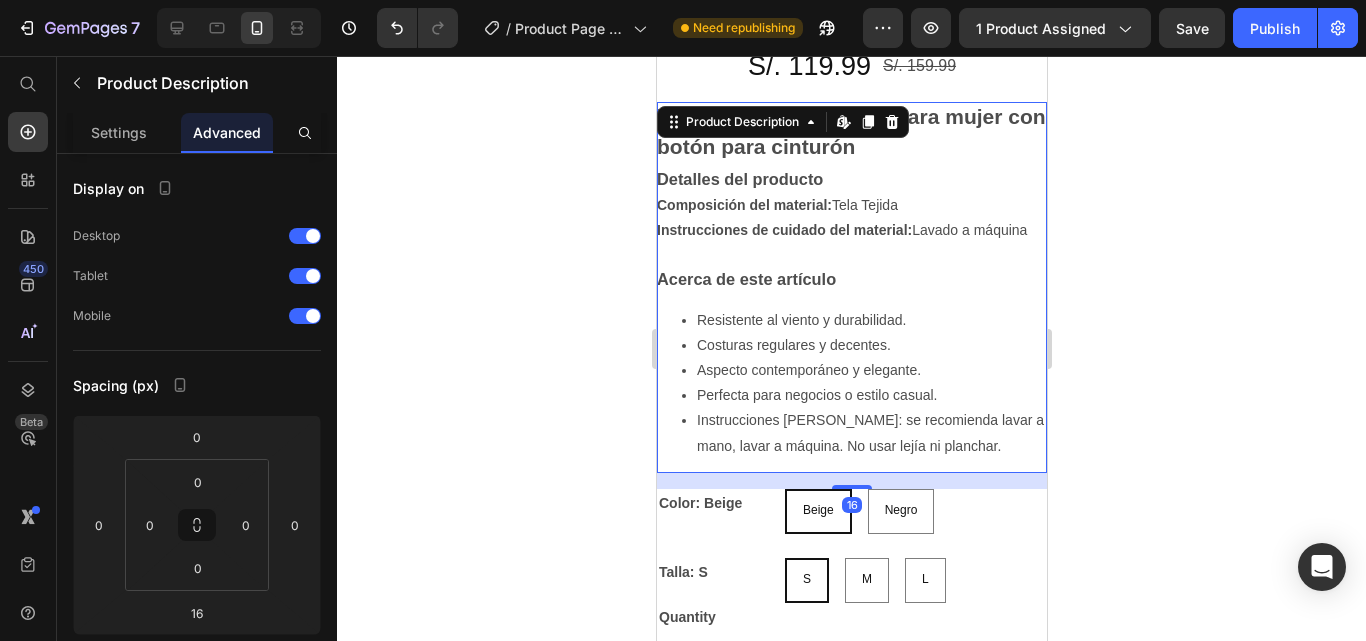 click on "16" at bounding box center (851, 481) 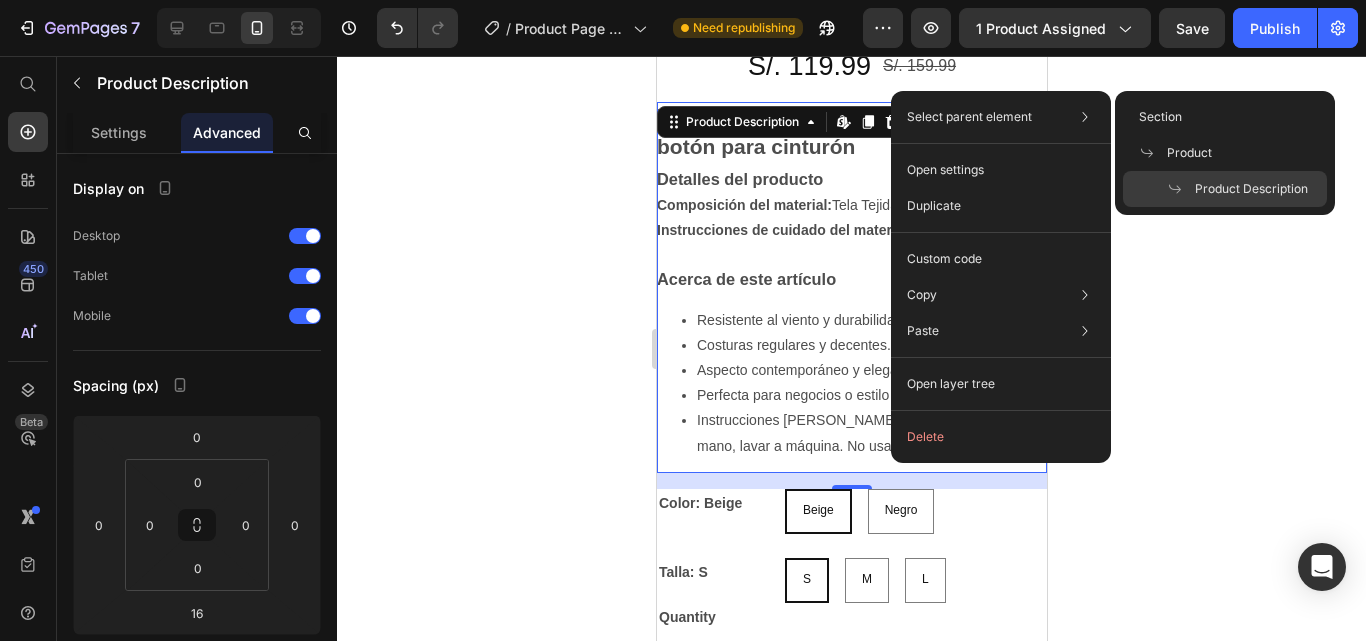 click on "Select parent element Section Product Product Description" 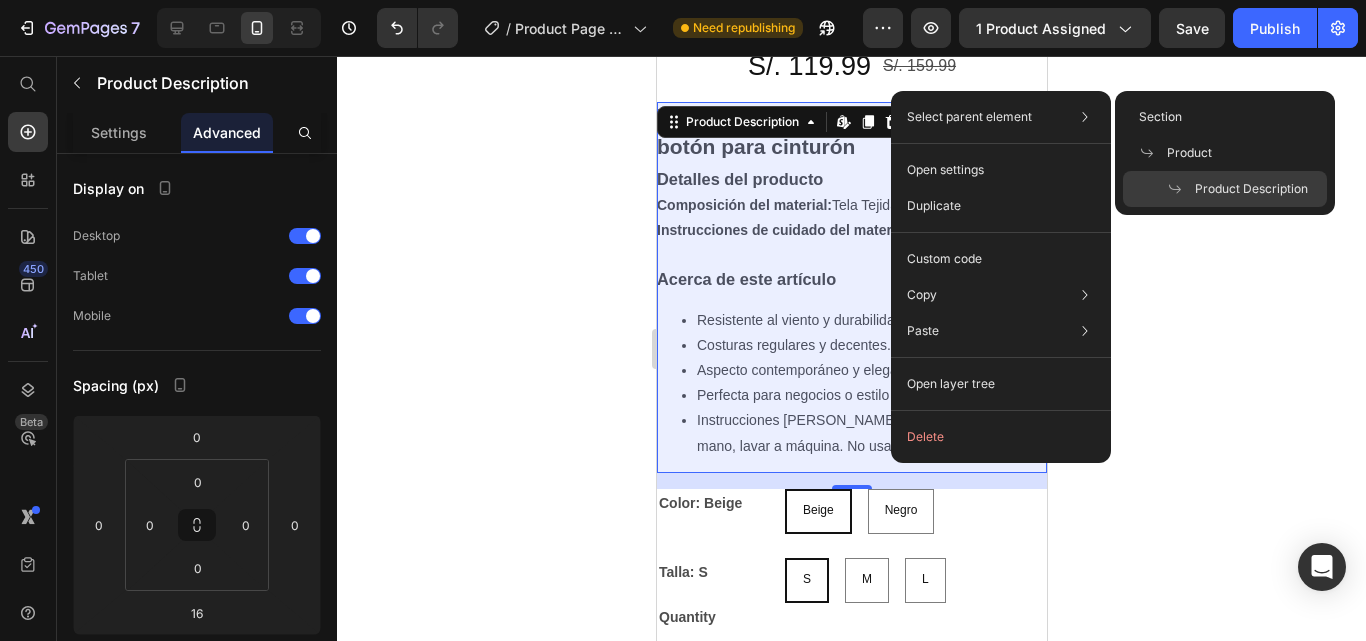 click 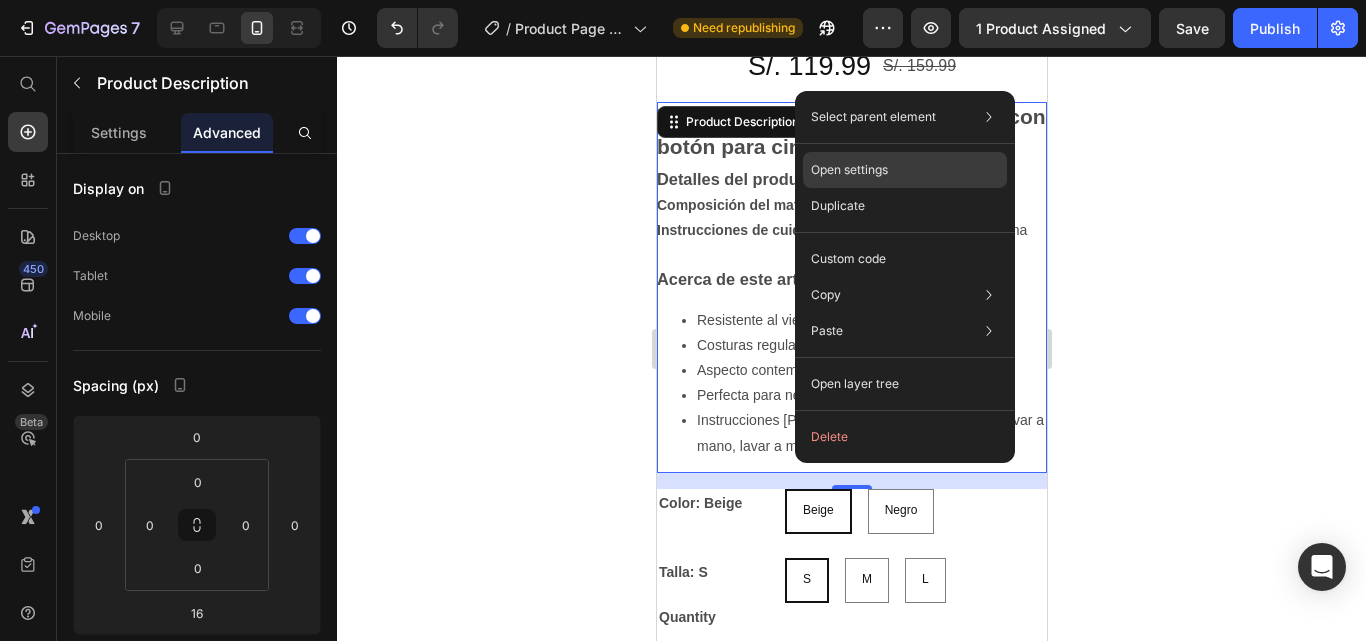 click on "Open settings" at bounding box center (849, 170) 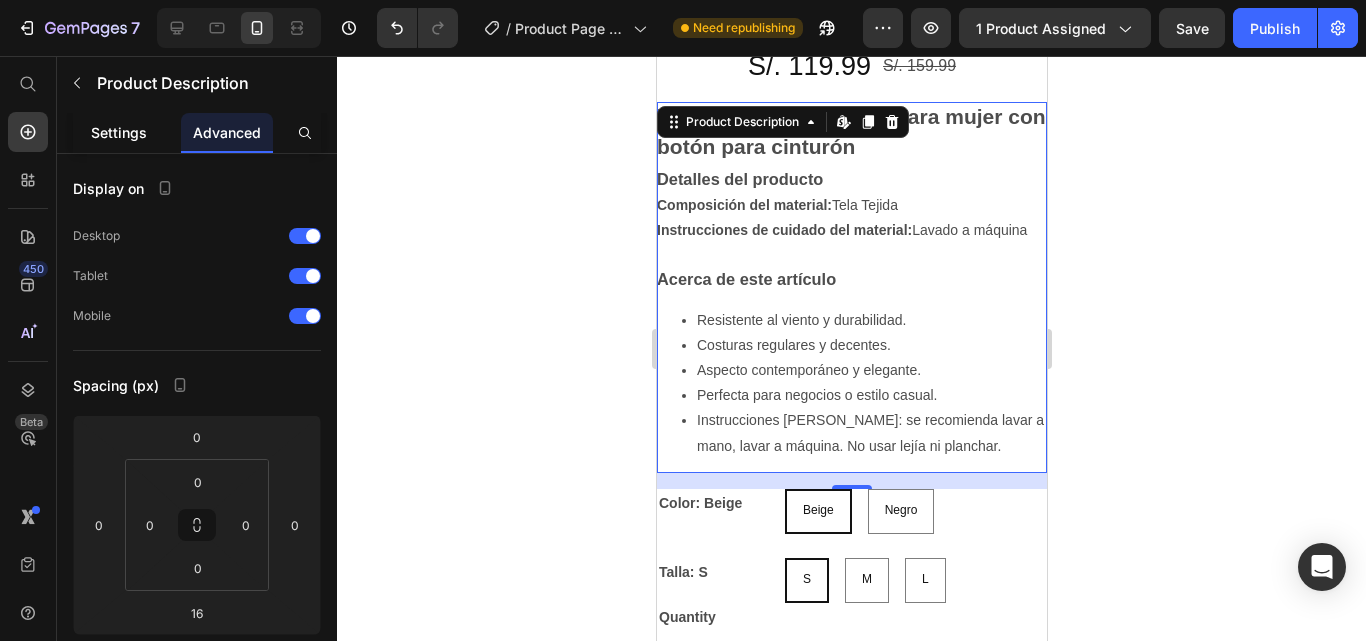 click on "Settings" at bounding box center [119, 132] 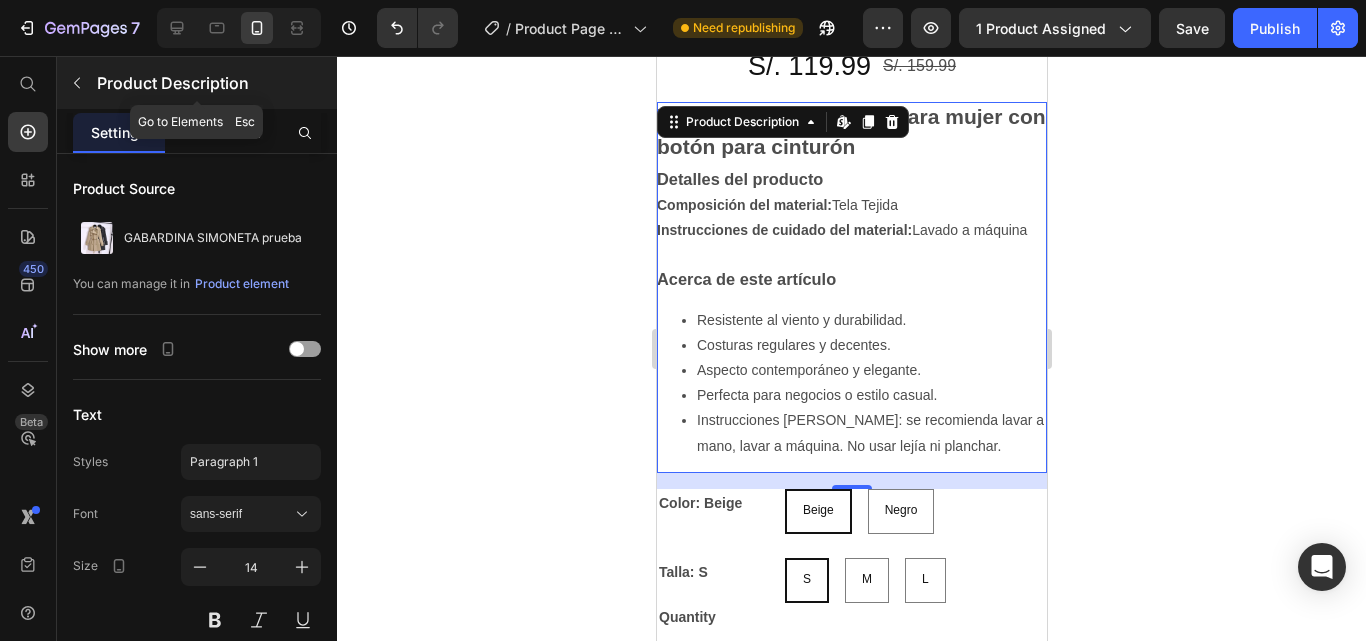 click 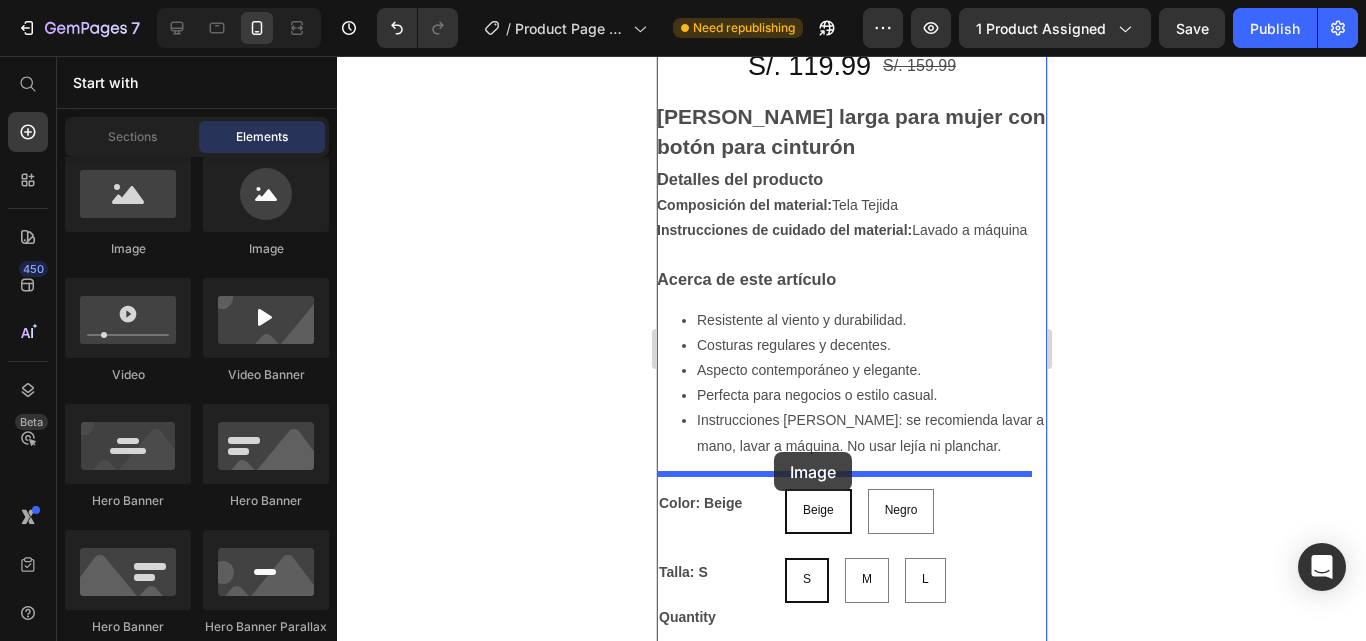 drag, startPoint x: 813, startPoint y: 275, endPoint x: 773, endPoint y: 452, distance: 181.4635 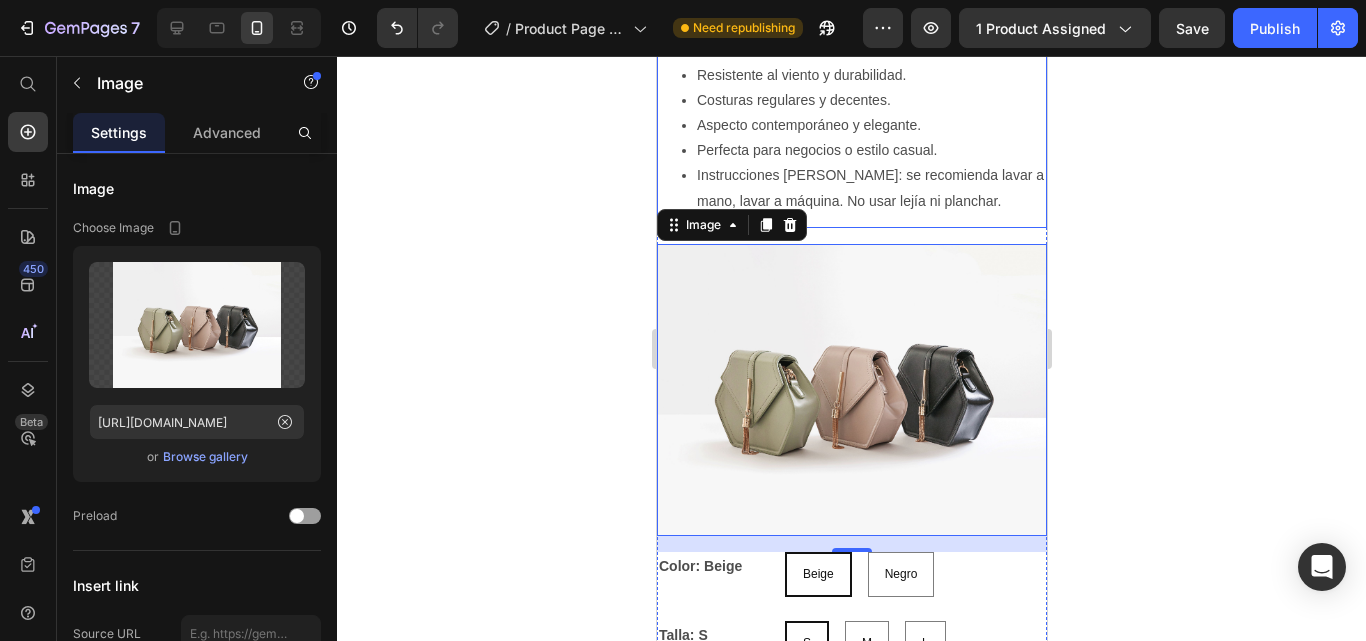 scroll, scrollTop: 1021, scrollLeft: 0, axis: vertical 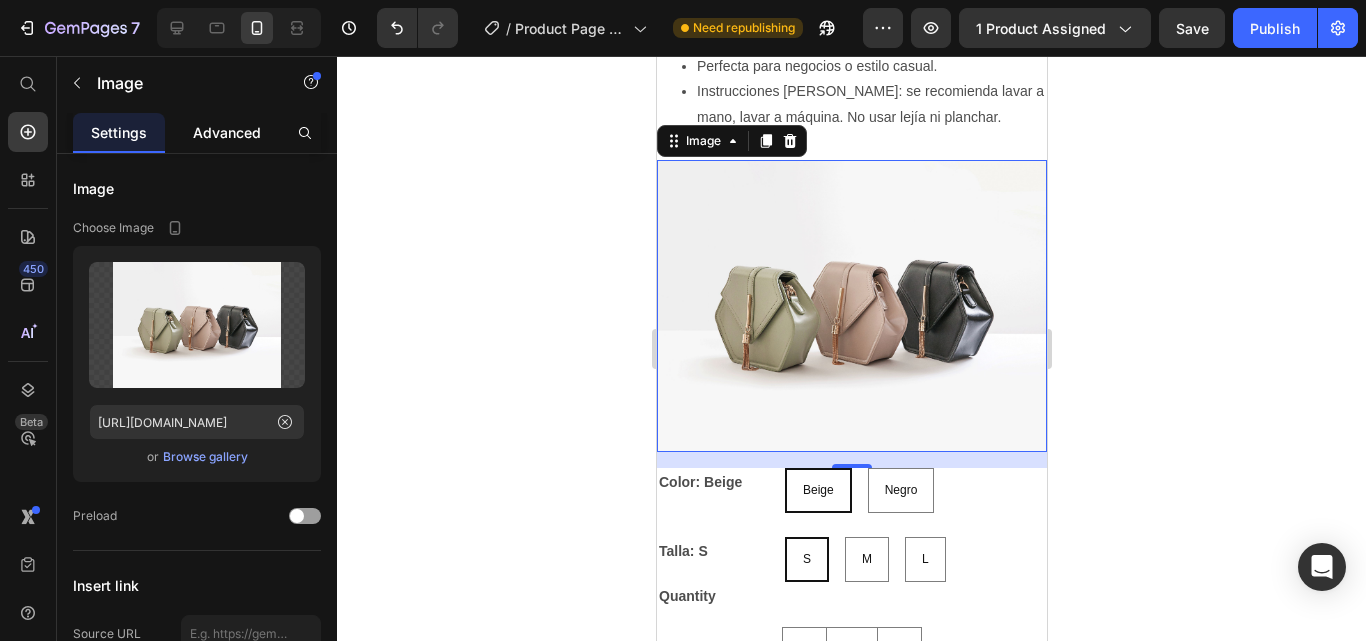 click on "Advanced" at bounding box center [227, 132] 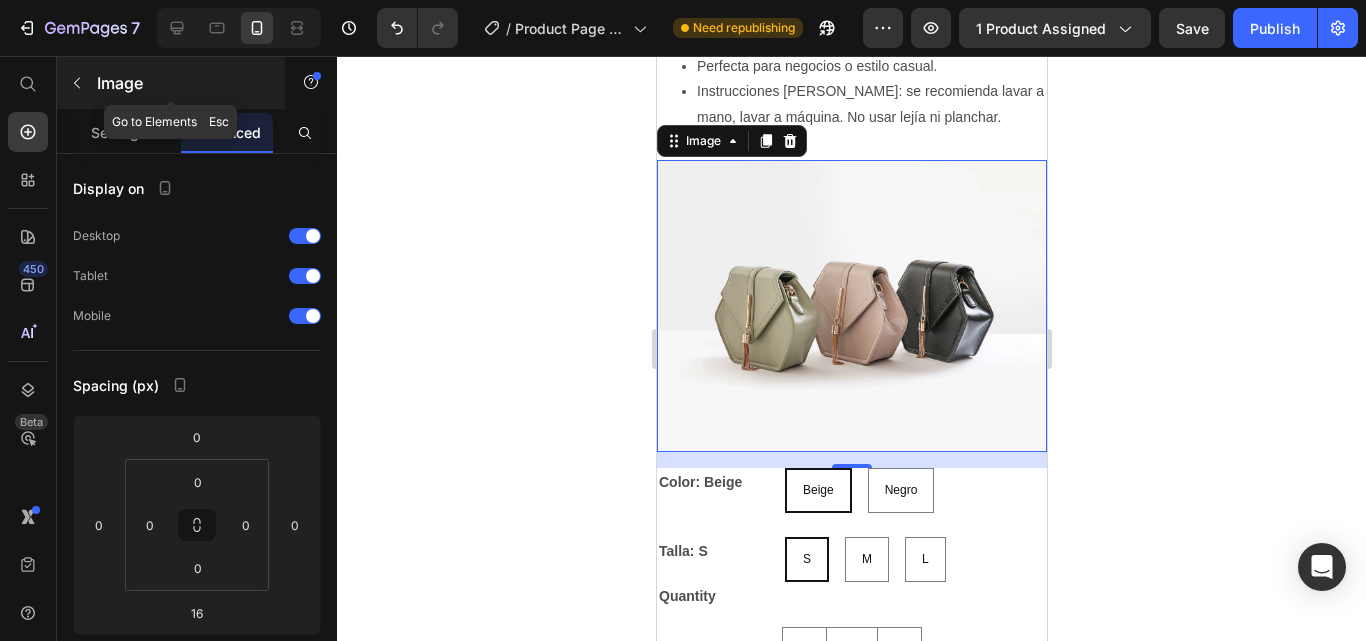 click 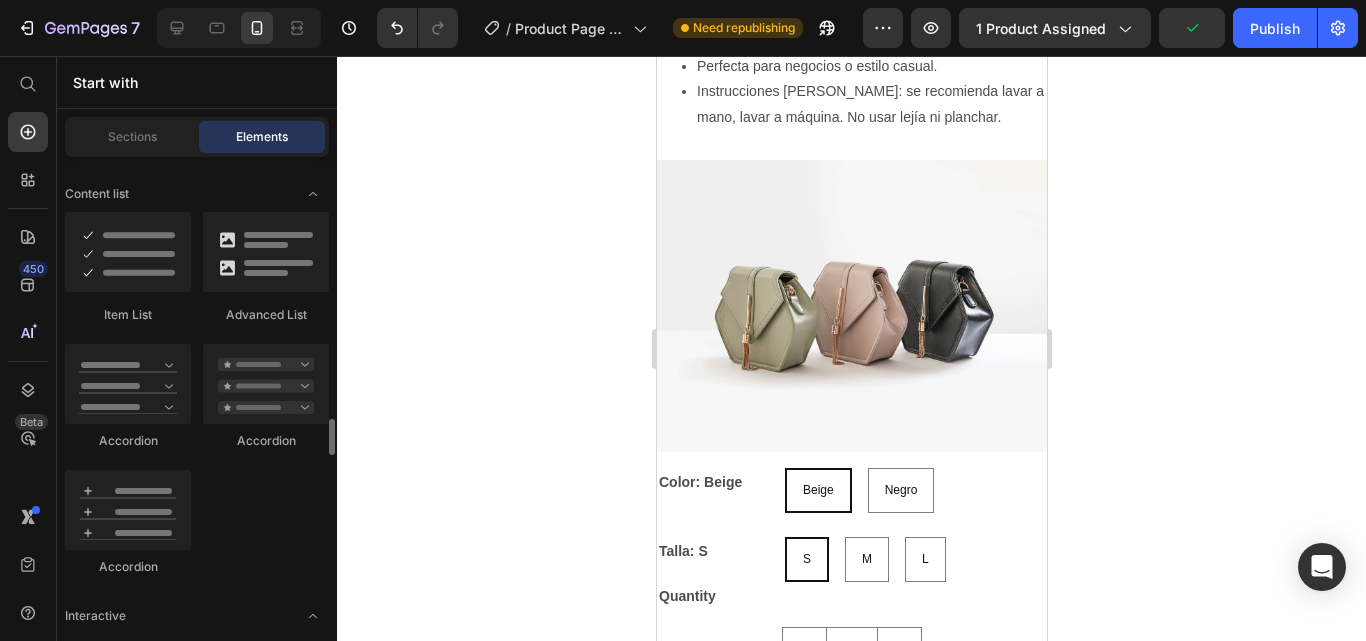scroll, scrollTop: 1671, scrollLeft: 0, axis: vertical 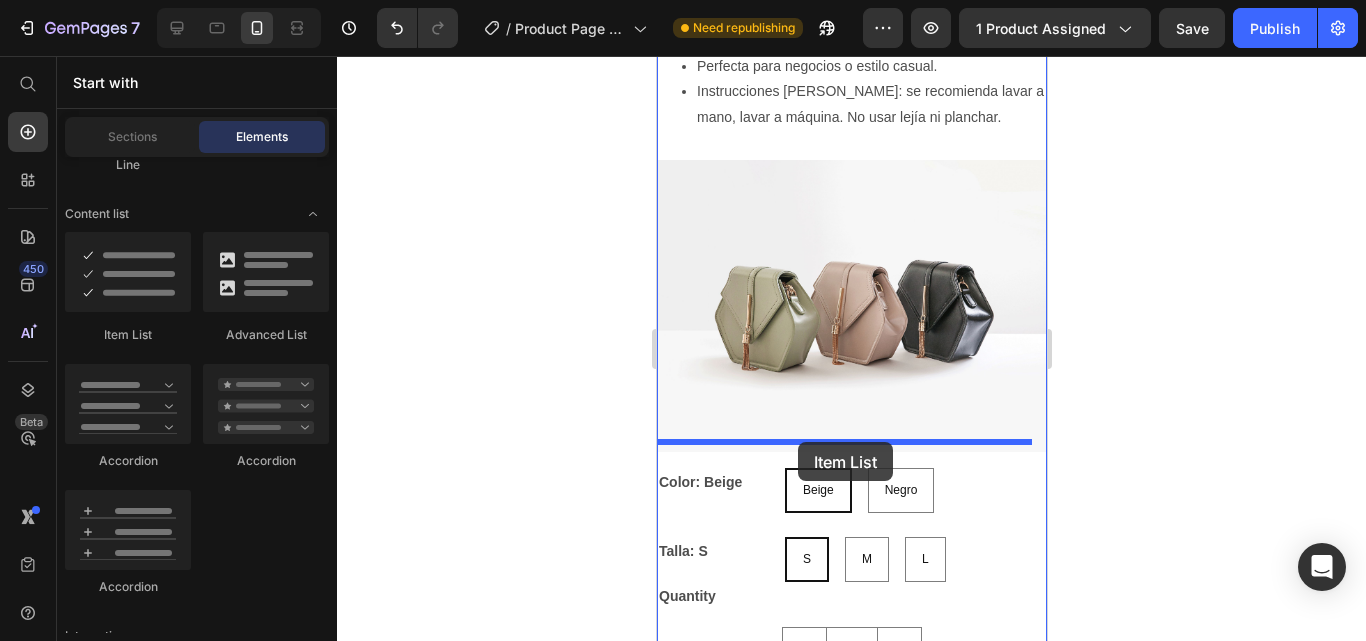 drag, startPoint x: 784, startPoint y: 343, endPoint x: 799, endPoint y: 443, distance: 101.118744 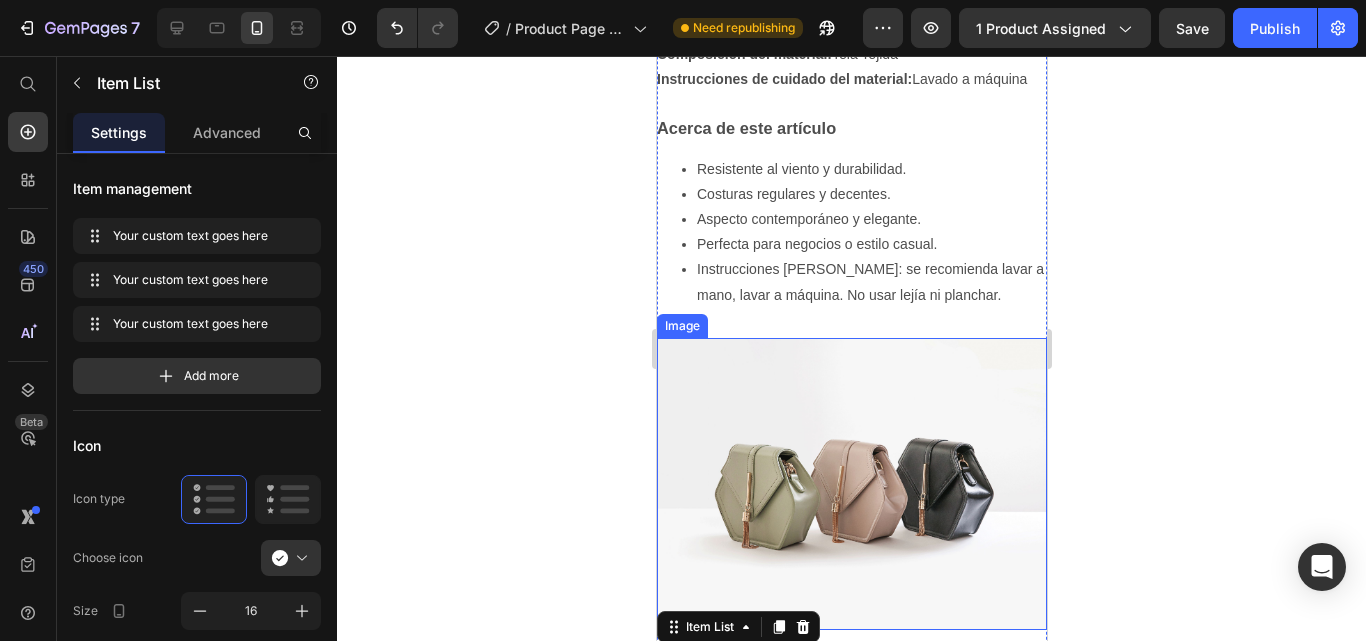 scroll, scrollTop: 754, scrollLeft: 0, axis: vertical 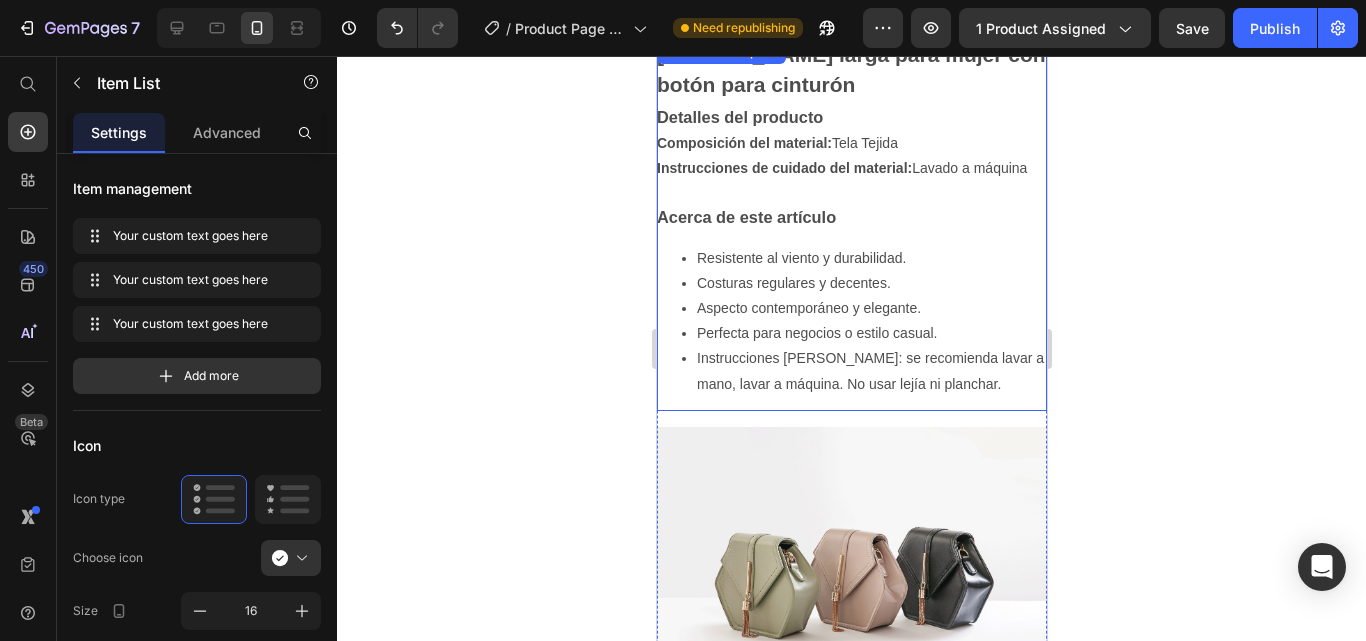 click on "Costuras regulares y decentes." at bounding box center (793, 283) 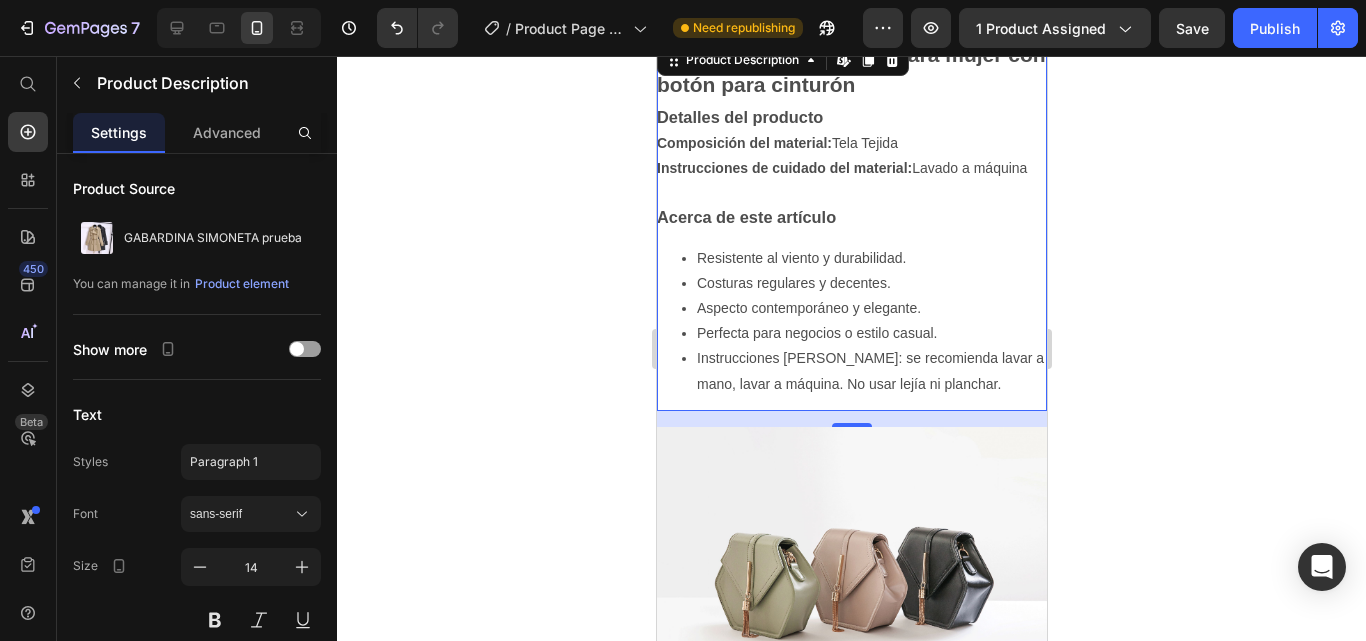 click on "Instrucciones [PERSON_NAME]: se recomienda lavar a mano, lavar a máquina. No usar lejía ni planchar." at bounding box center [871, 371] 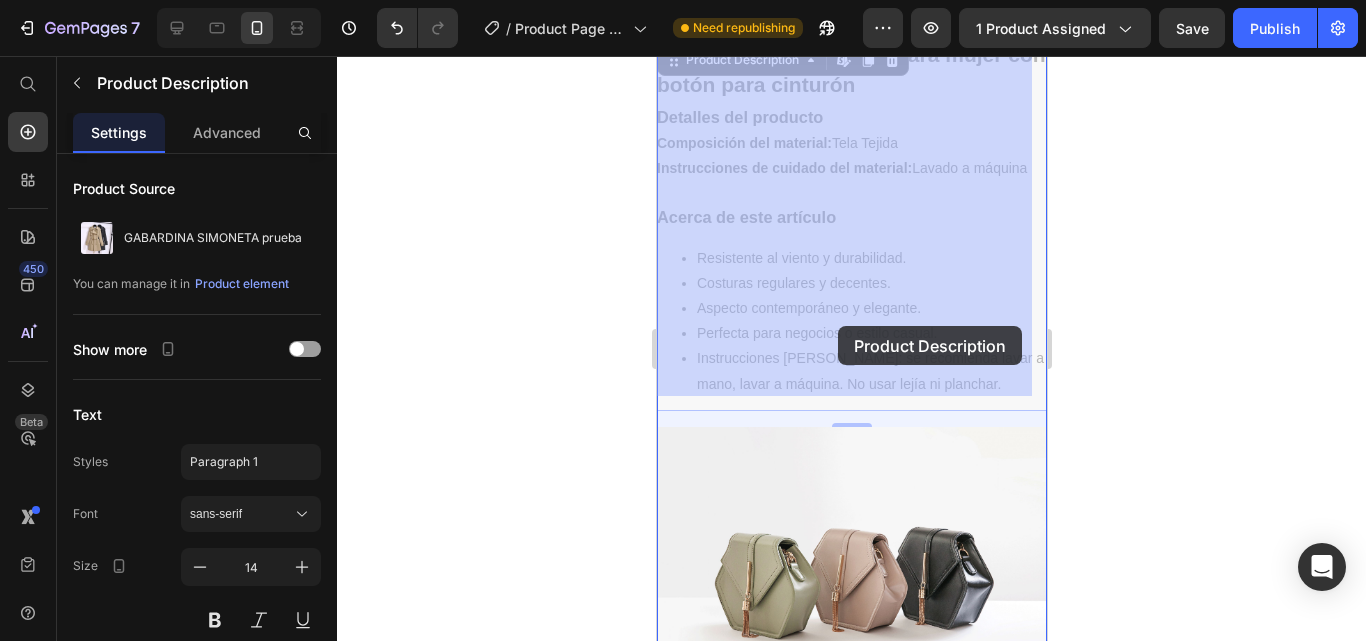 drag, startPoint x: 997, startPoint y: 371, endPoint x: 837, endPoint y: 326, distance: 166.2077 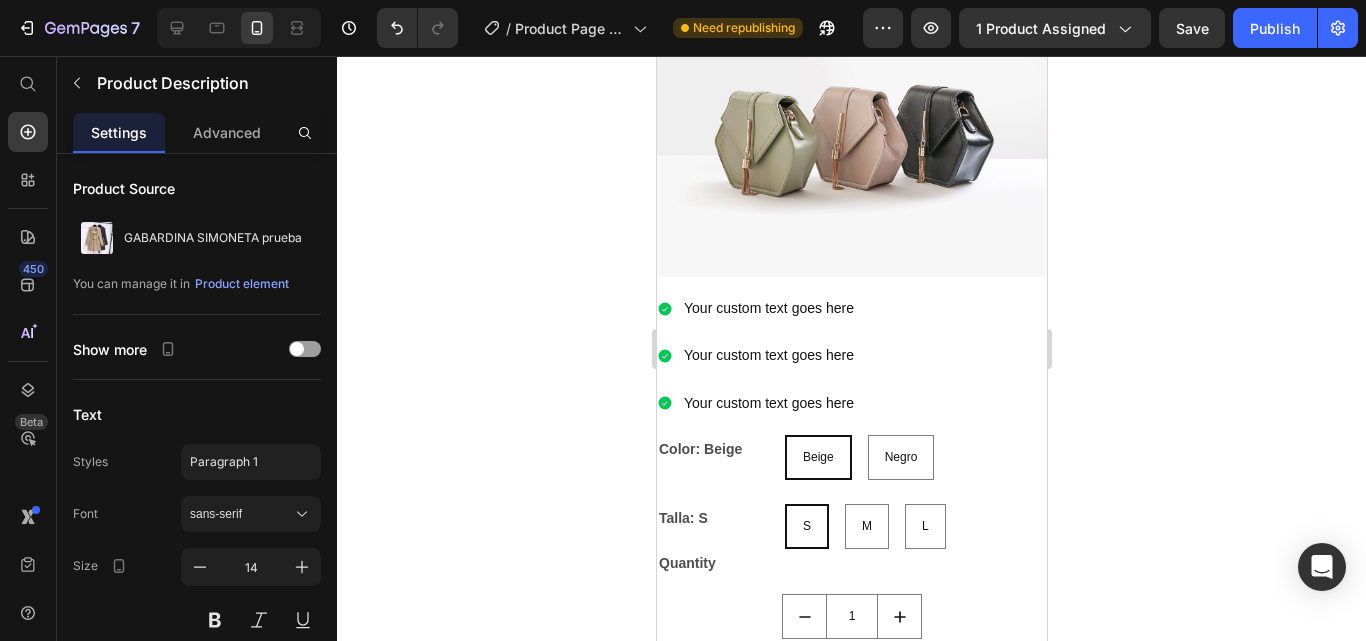 scroll, scrollTop: 1204, scrollLeft: 0, axis: vertical 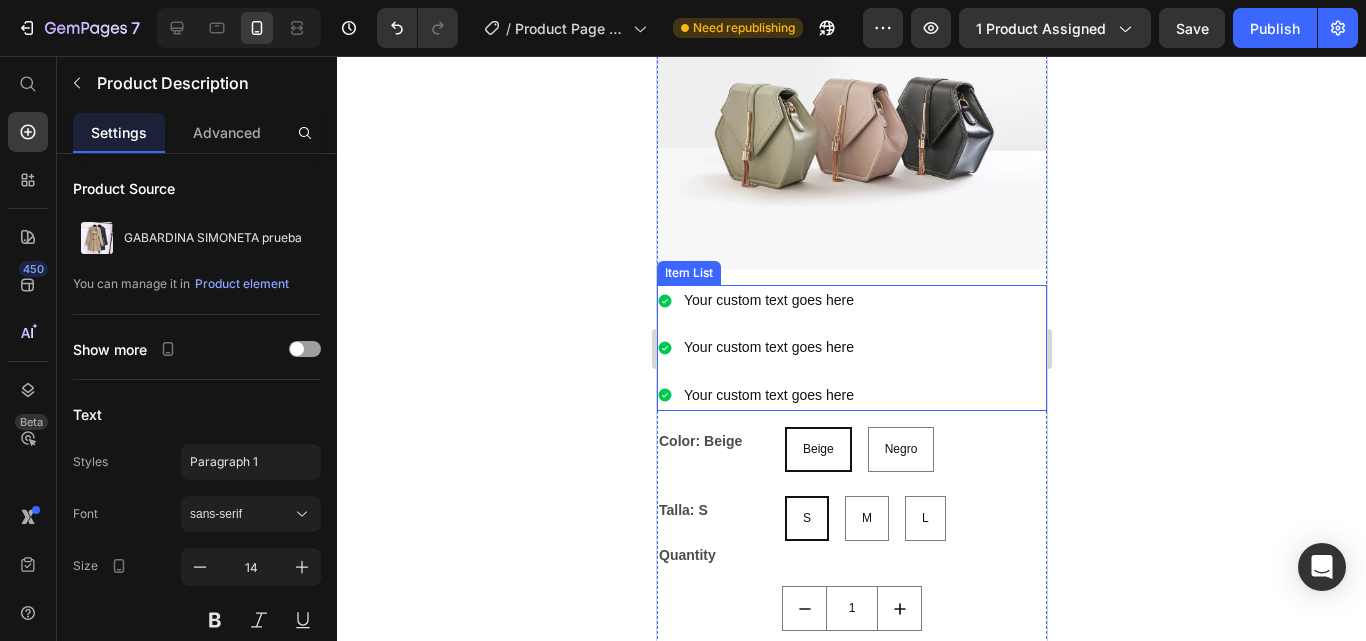 click on "Your custom text goes here Your custom text goes here Your custom text goes here" at bounding box center [756, 348] 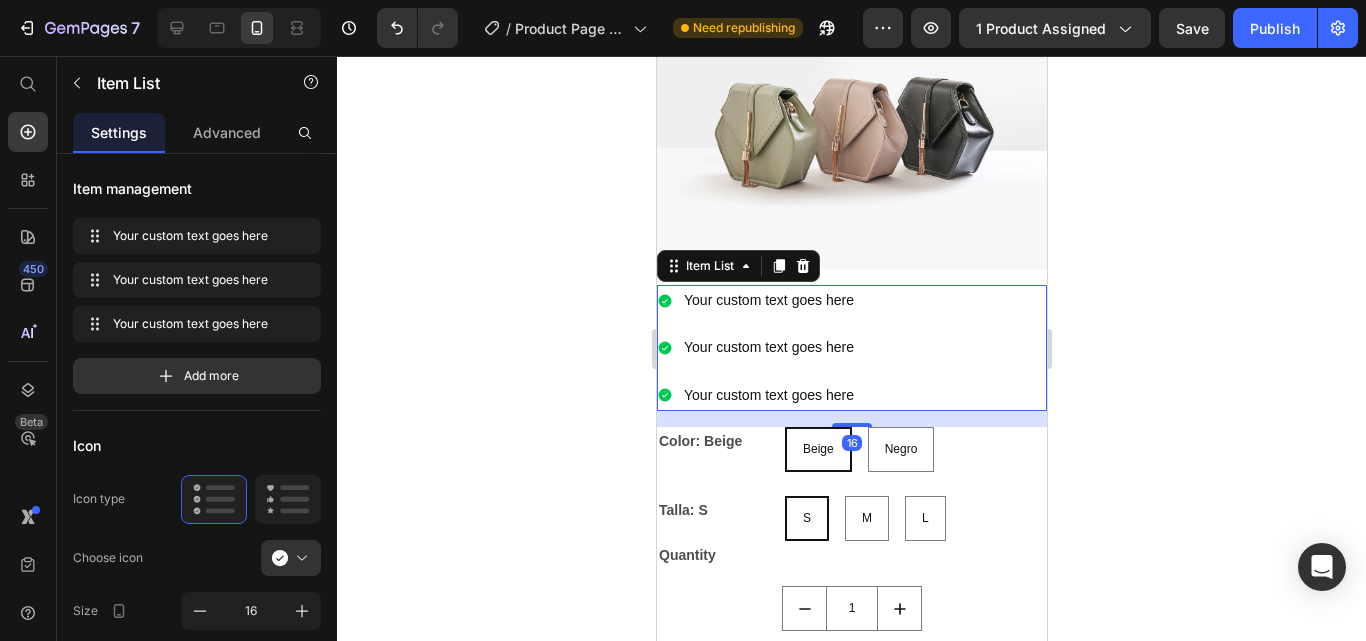 click on "Your custom text goes here" at bounding box center [768, 300] 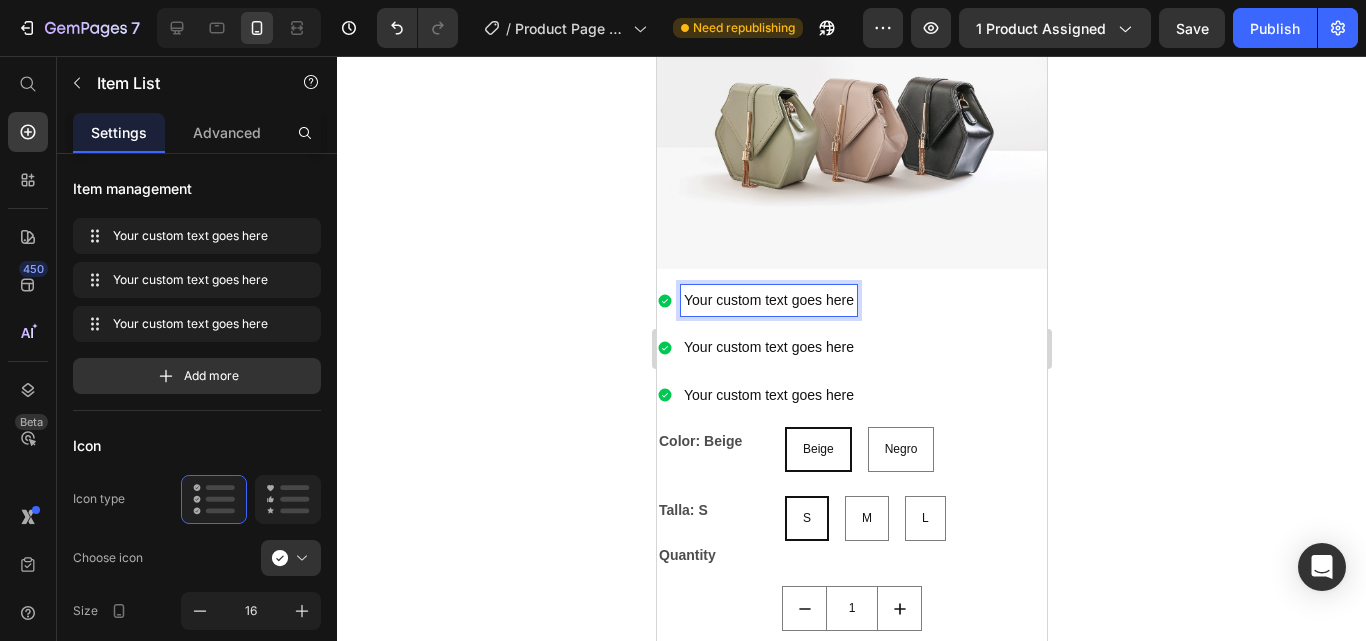 click on "Your custom text goes here" at bounding box center (768, 300) 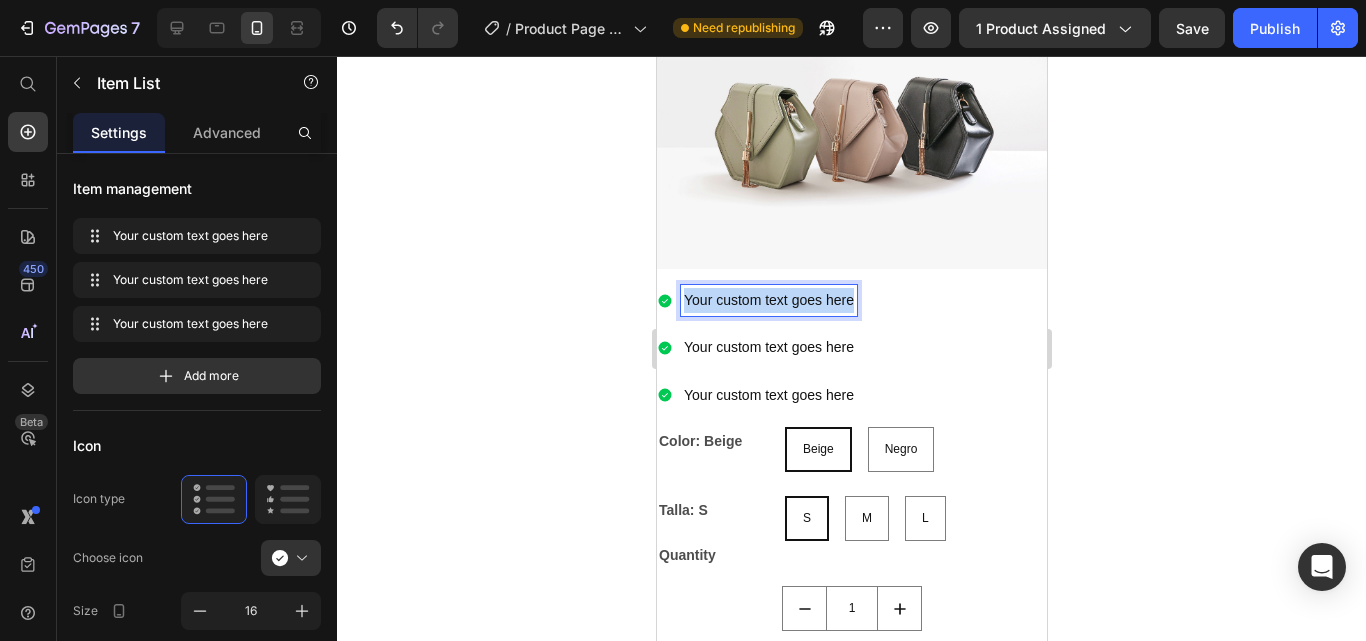 click on "Your custom text goes here" at bounding box center [768, 300] 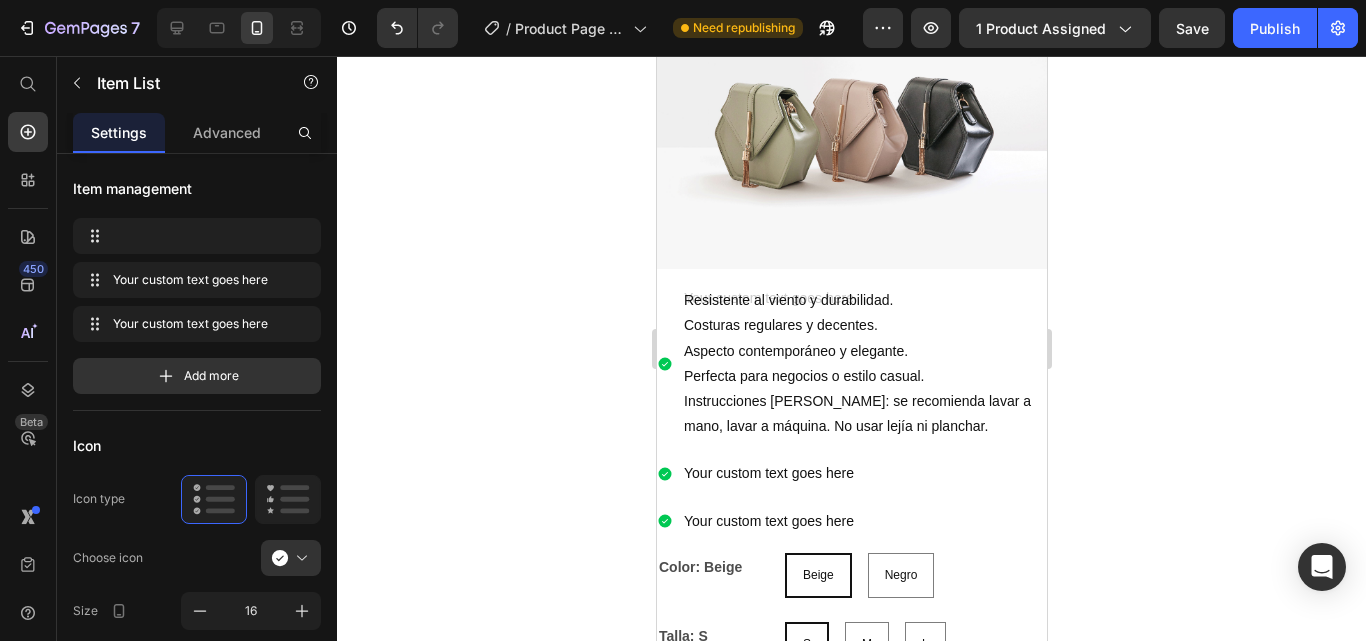 scroll, scrollTop: 1199, scrollLeft: 0, axis: vertical 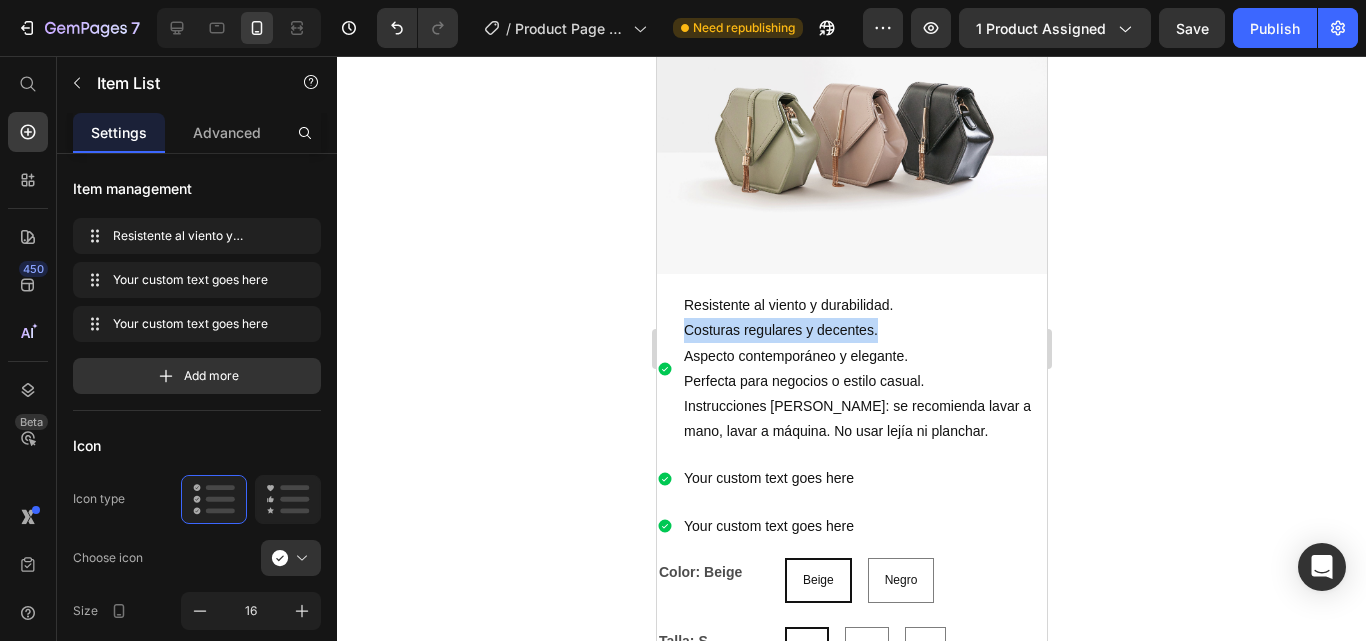 drag, startPoint x: 878, startPoint y: 303, endPoint x: 672, endPoint y: 306, distance: 206.02185 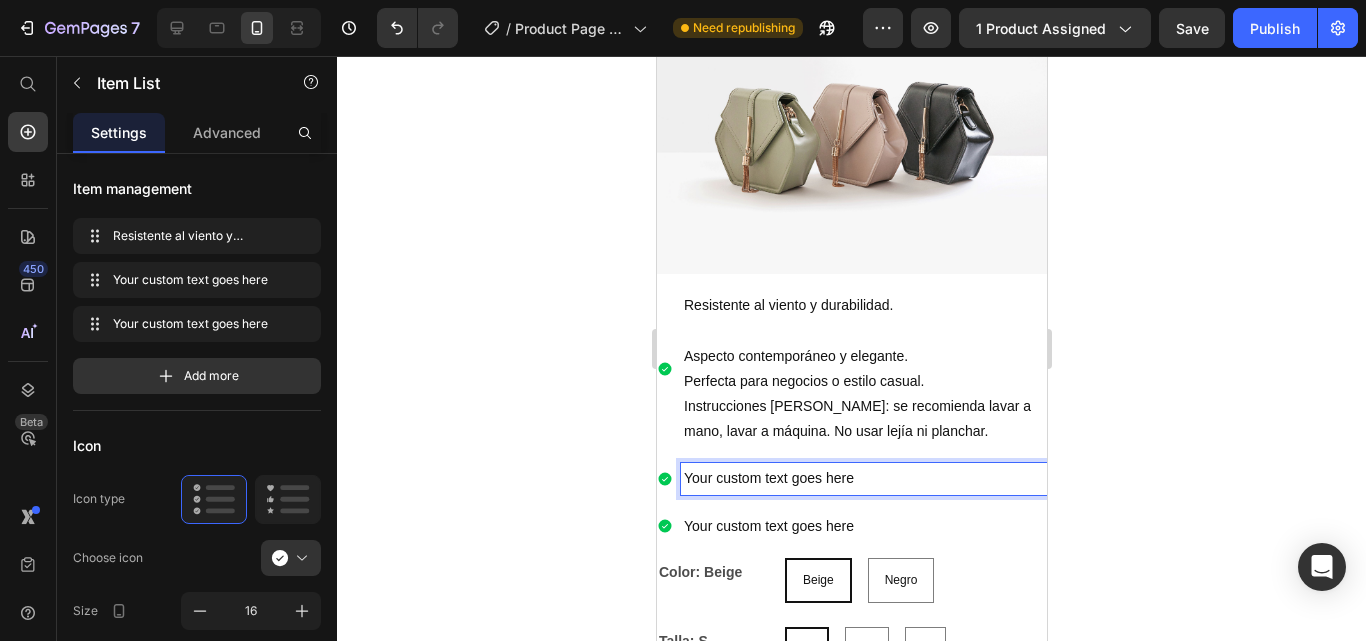 click on "Your custom text goes here" at bounding box center [863, 478] 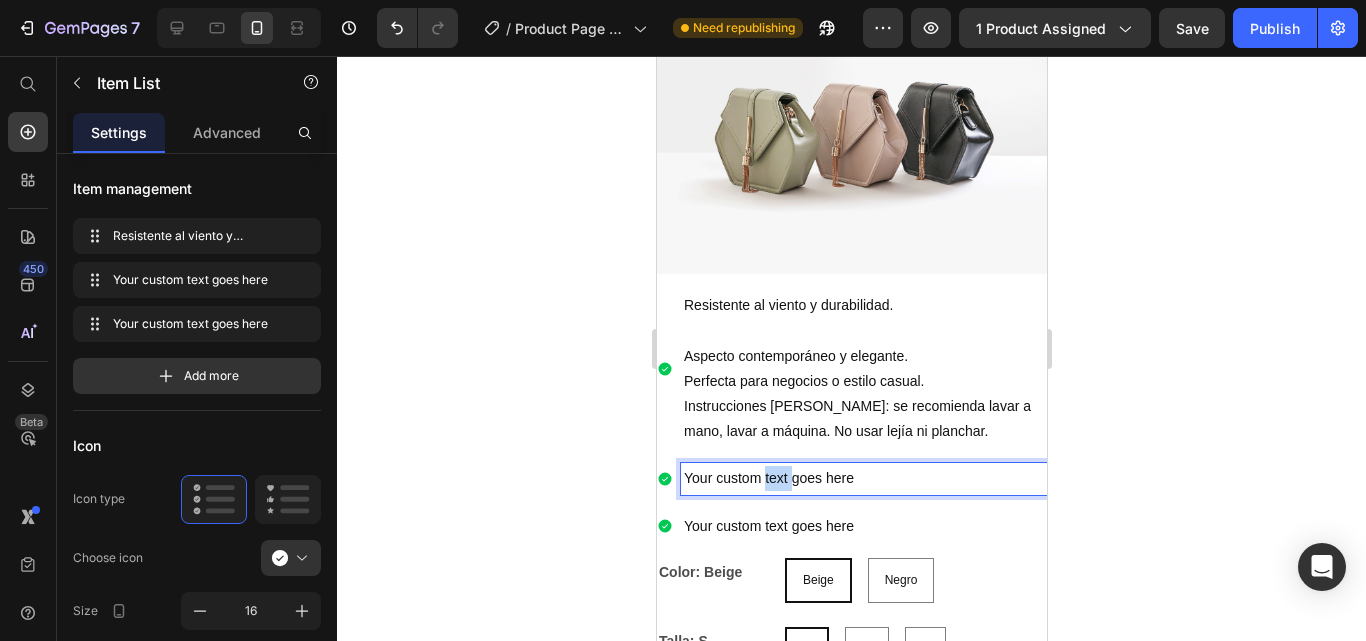 click on "Your custom text goes here" at bounding box center [863, 478] 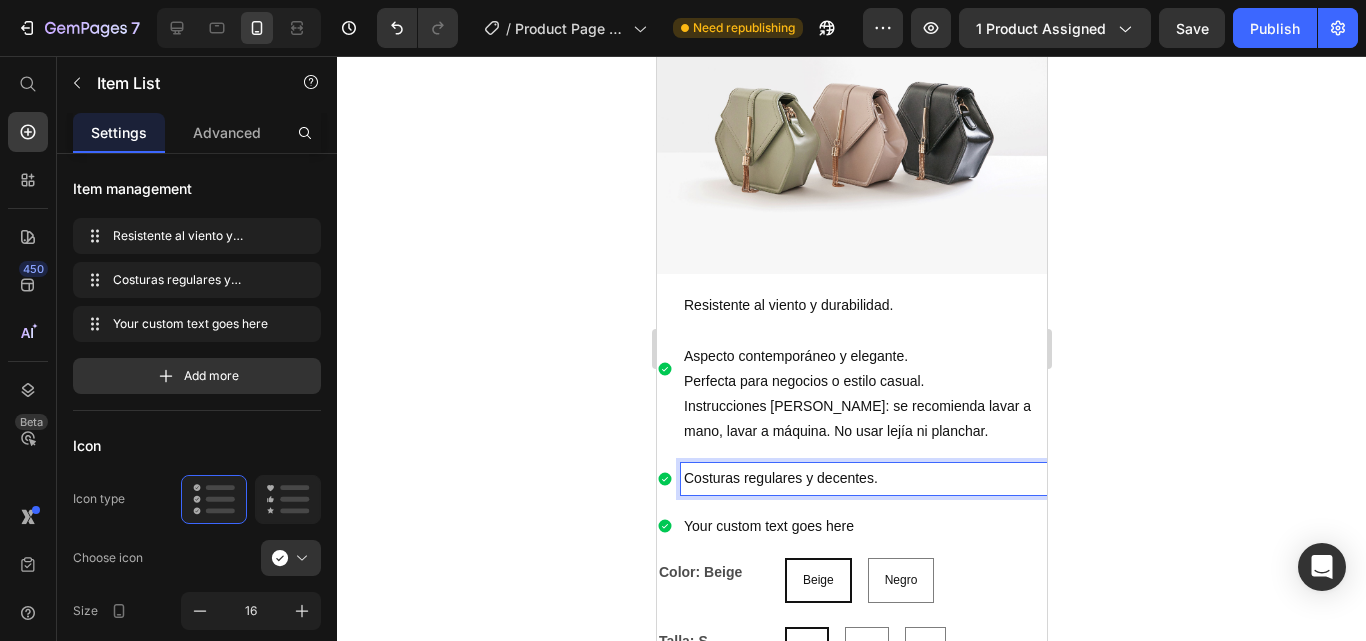 click on "Instrucciones [PERSON_NAME]: se recomienda lavar a mano, lavar a máquina. No usar lejía ni planchar." at bounding box center (863, 419) 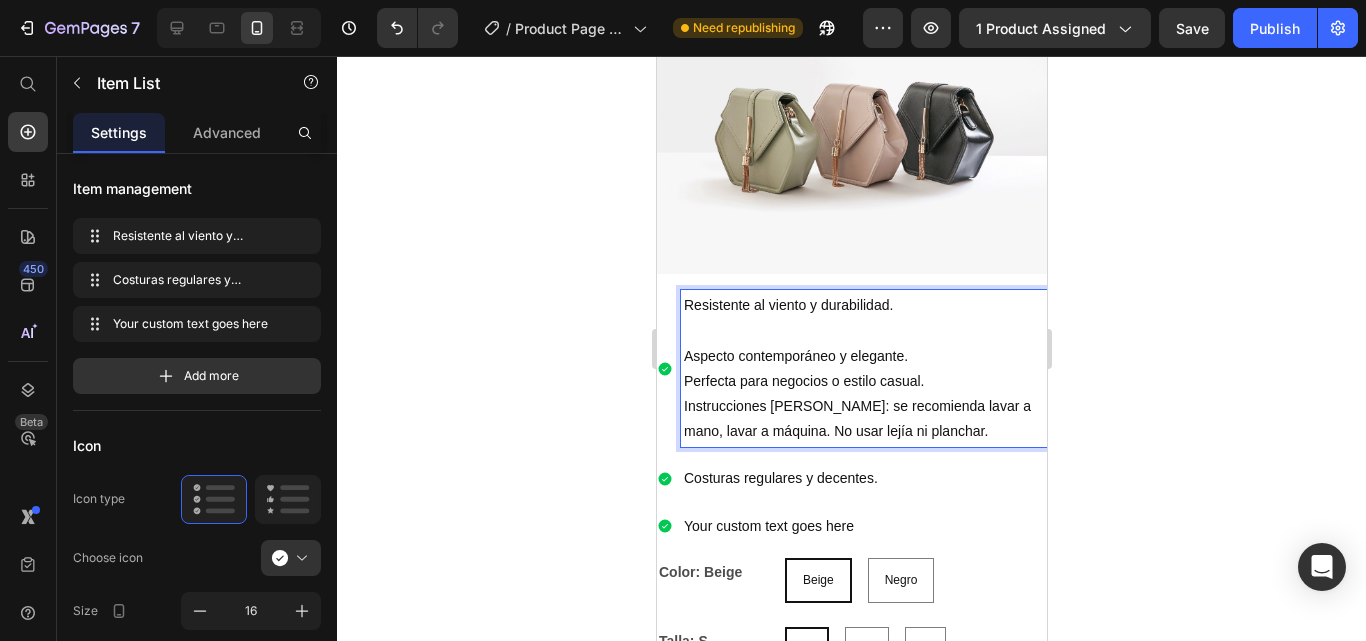 click on "Aspecto contemporáneo y elegante." at bounding box center [863, 356] 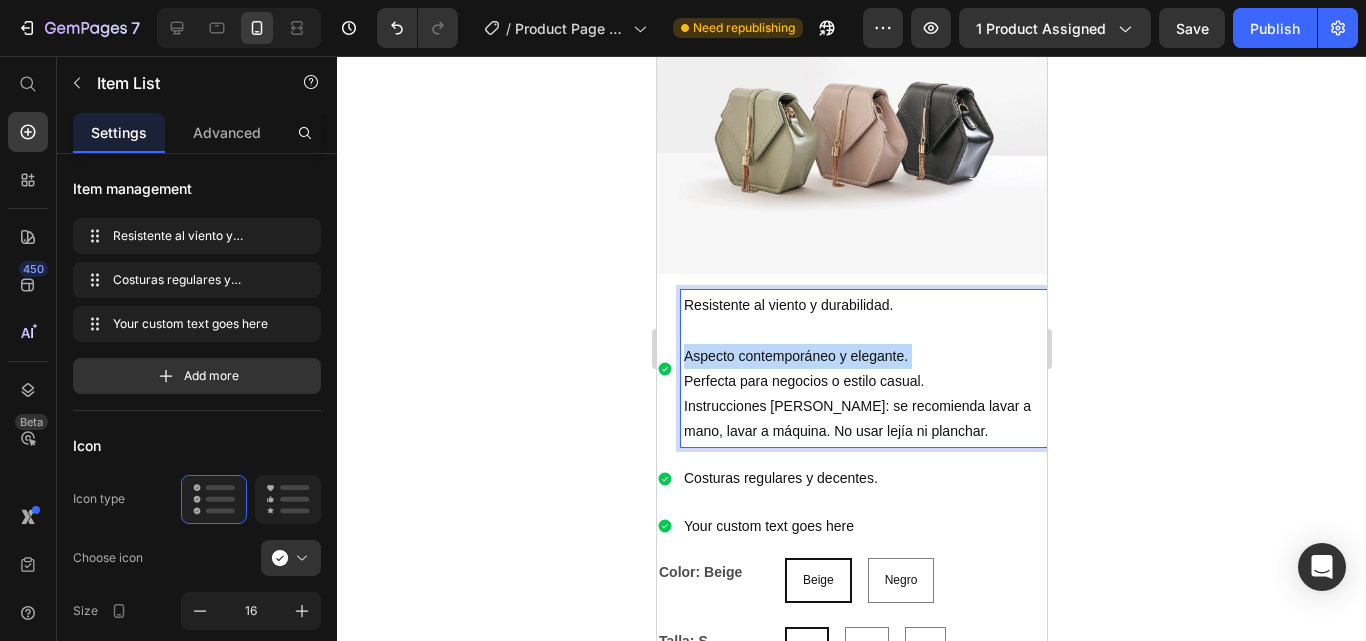 click on "Aspecto contemporáneo y elegante." at bounding box center (863, 356) 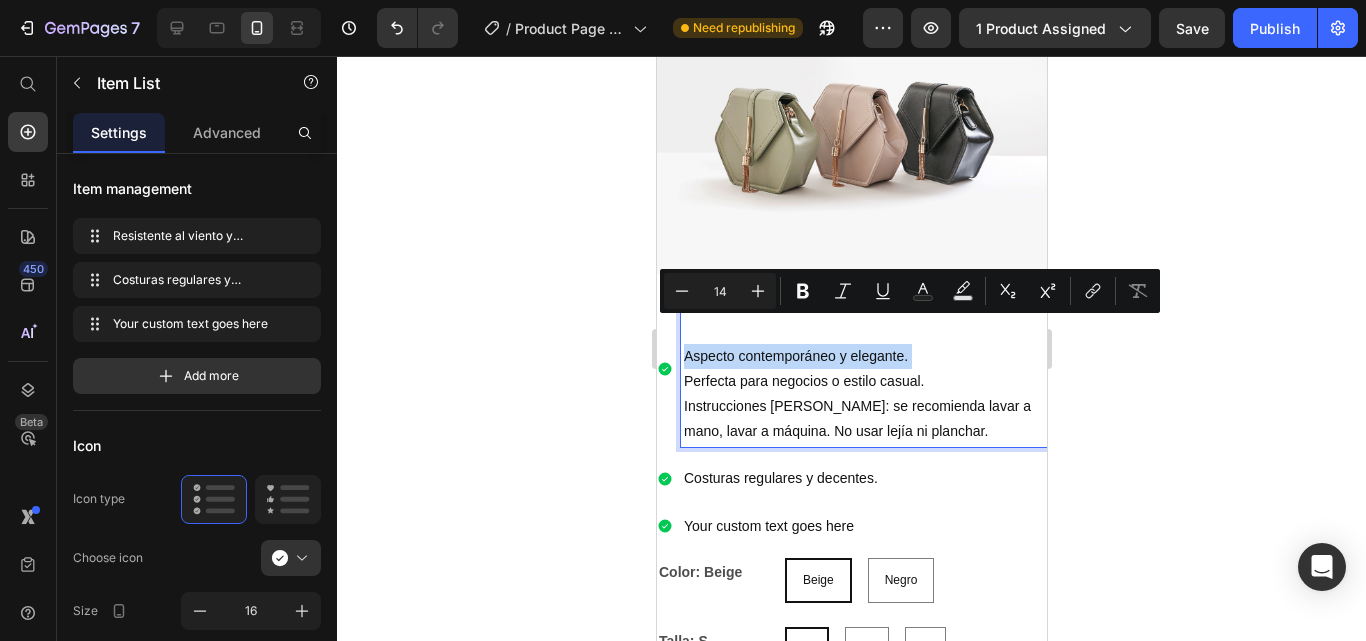 copy on "Aspecto contemporáneo y elegante." 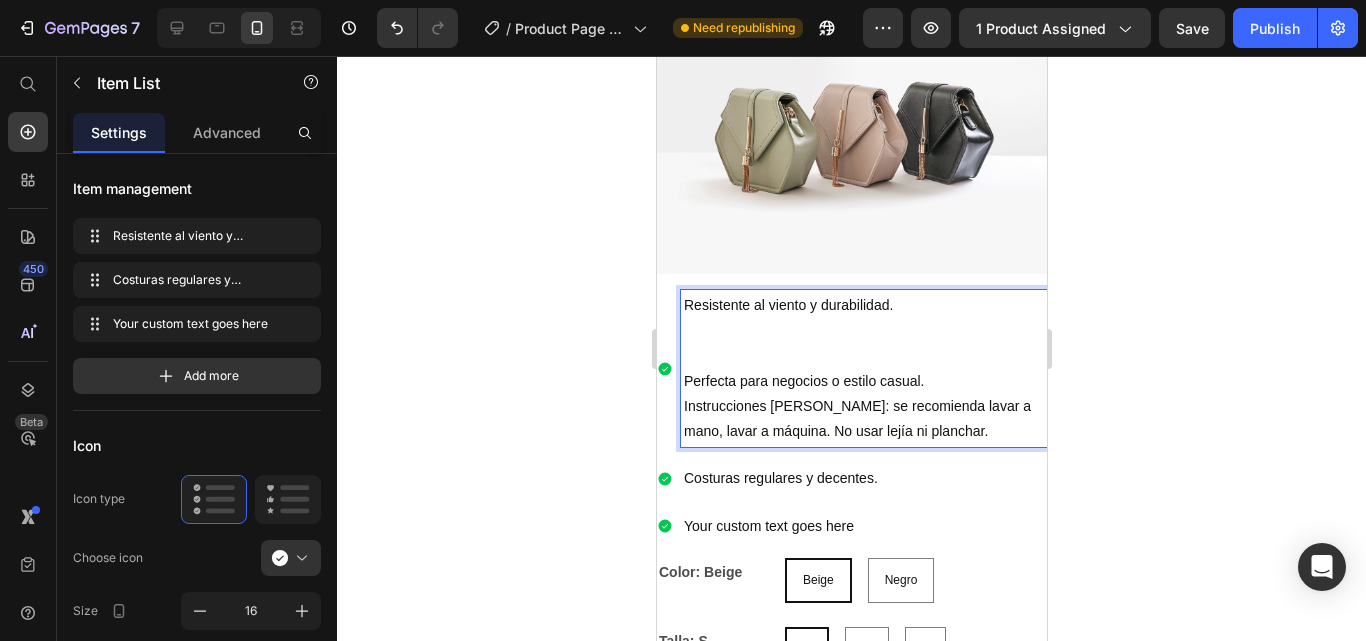 click on "Your custom text goes here" at bounding box center (863, 526) 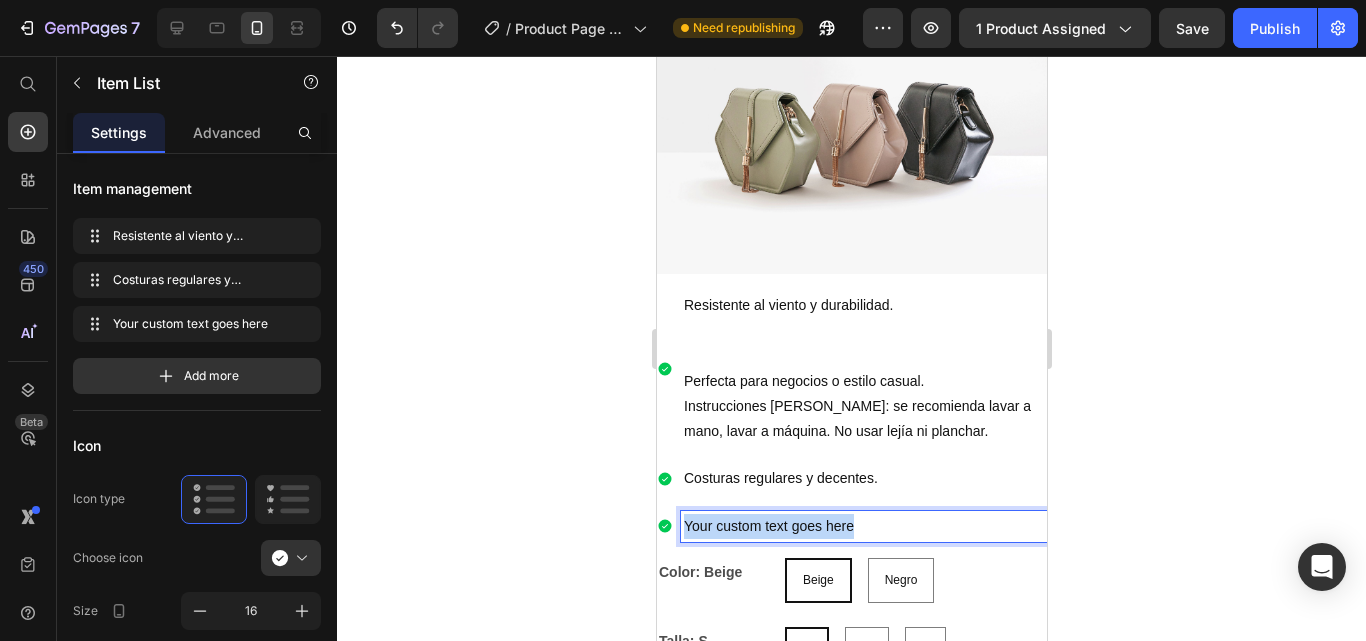 click on "Your custom text goes here" at bounding box center (863, 526) 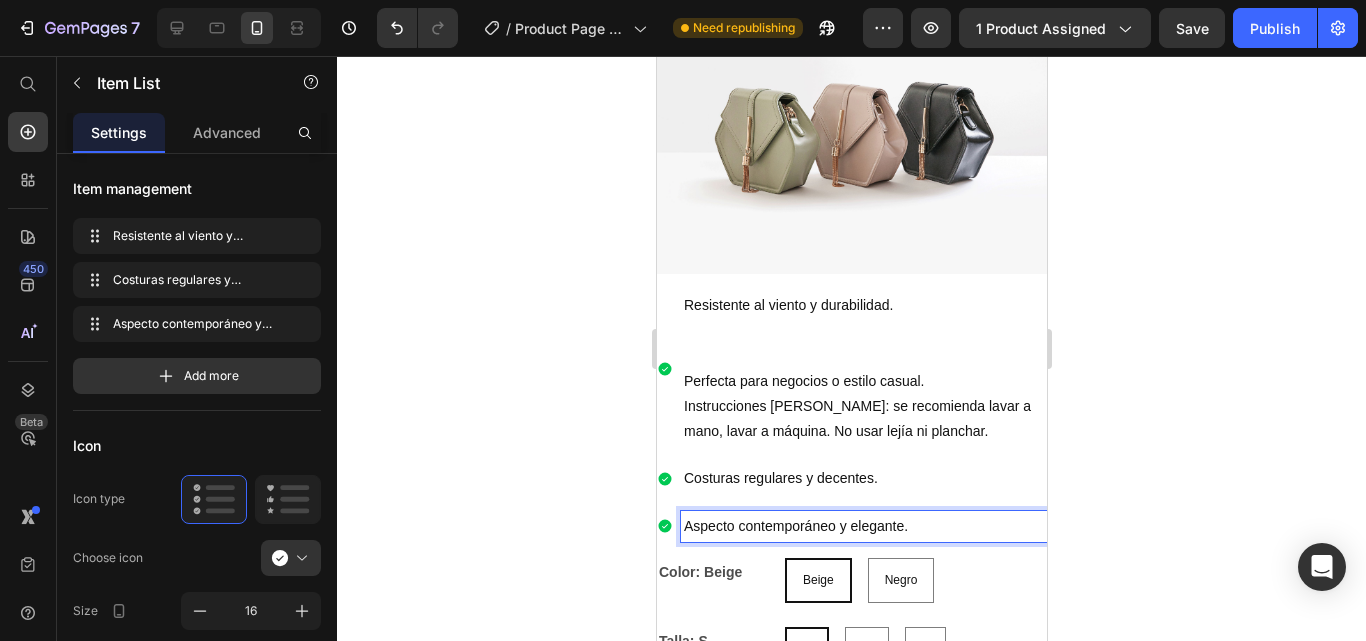 click at bounding box center [863, 356] 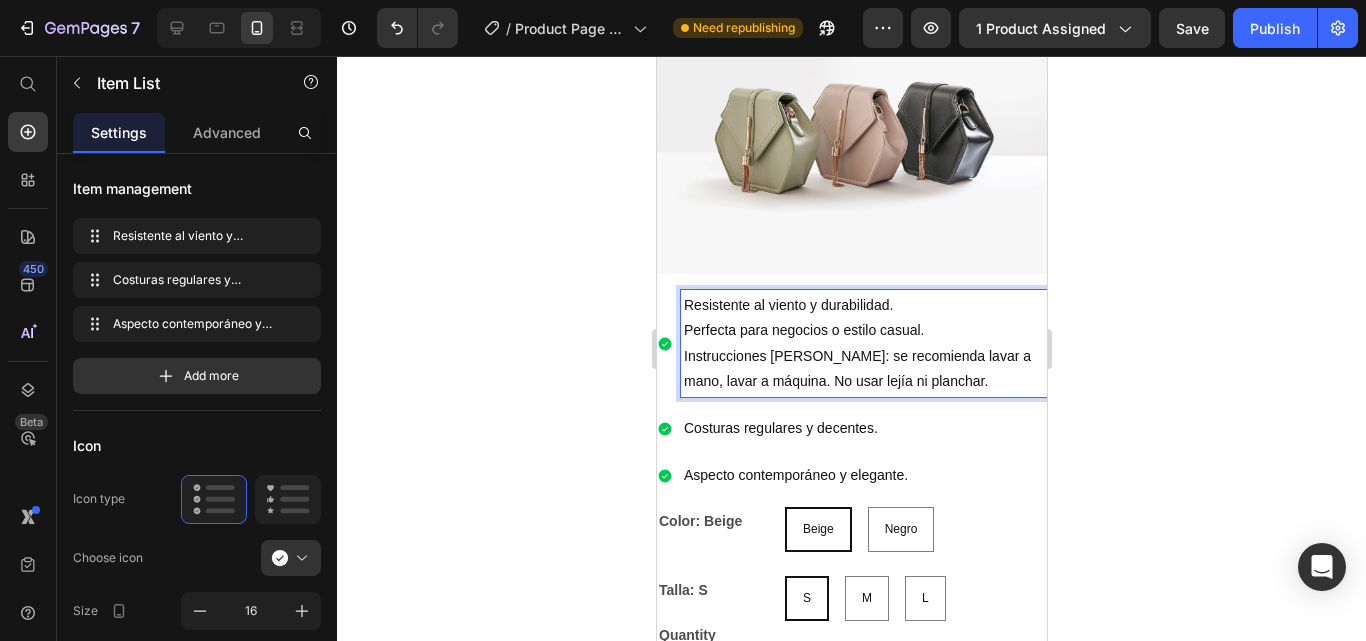 click on "Aspecto contemporáneo y elegante." at bounding box center [863, 475] 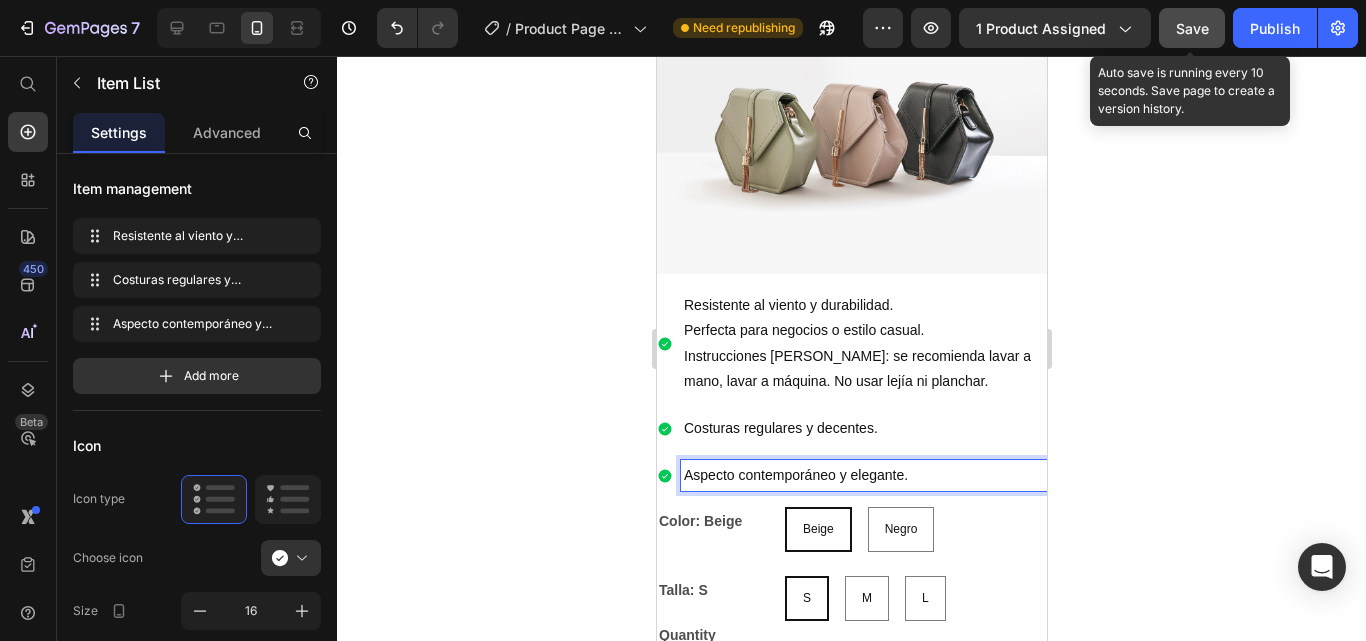 click on "Save" 